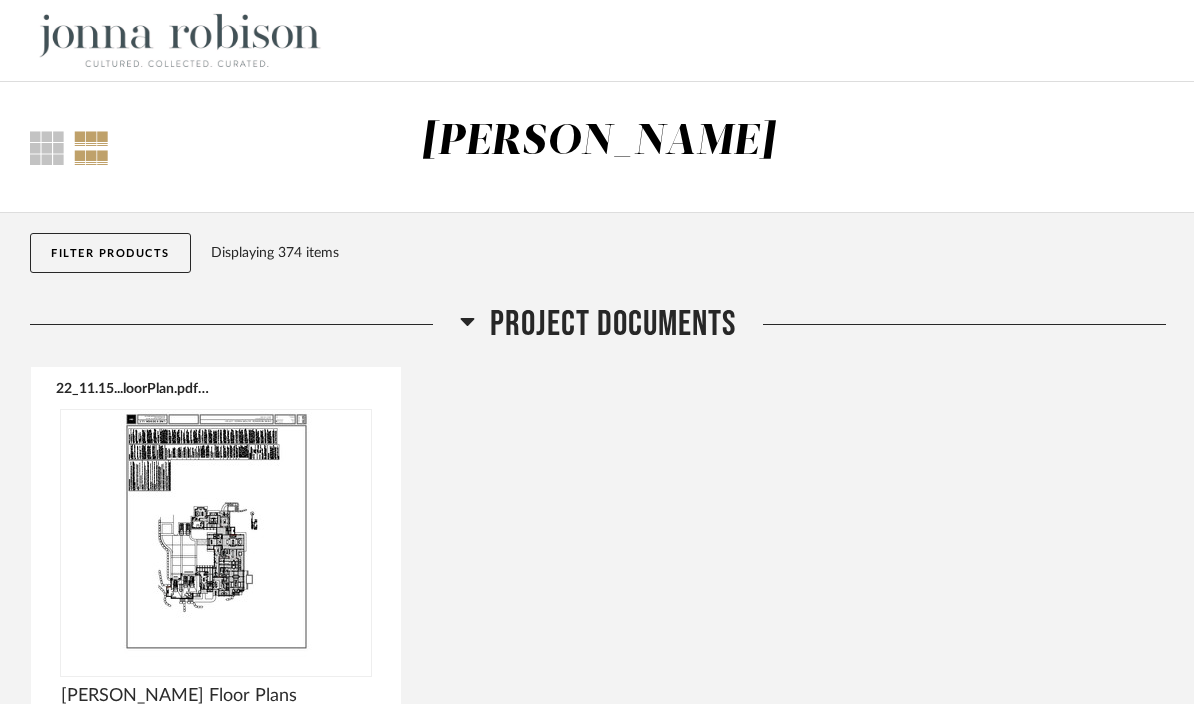 scroll, scrollTop: 7154, scrollLeft: 0, axis: vertical 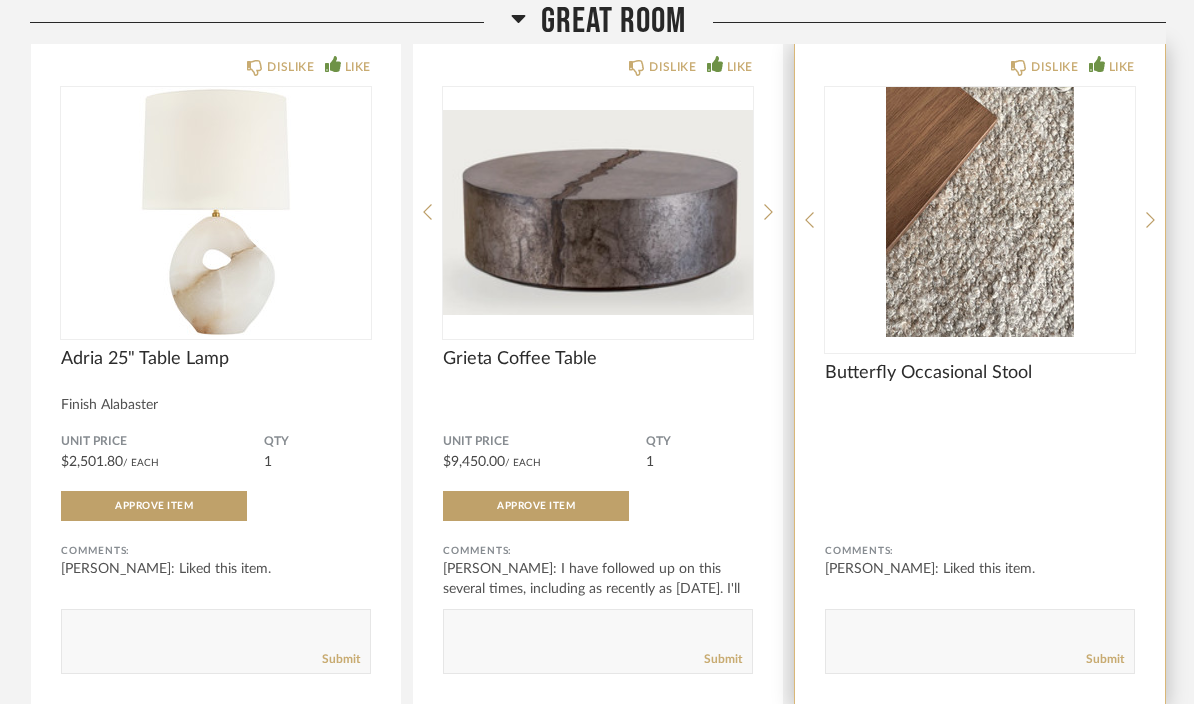 click at bounding box center (980, 212) 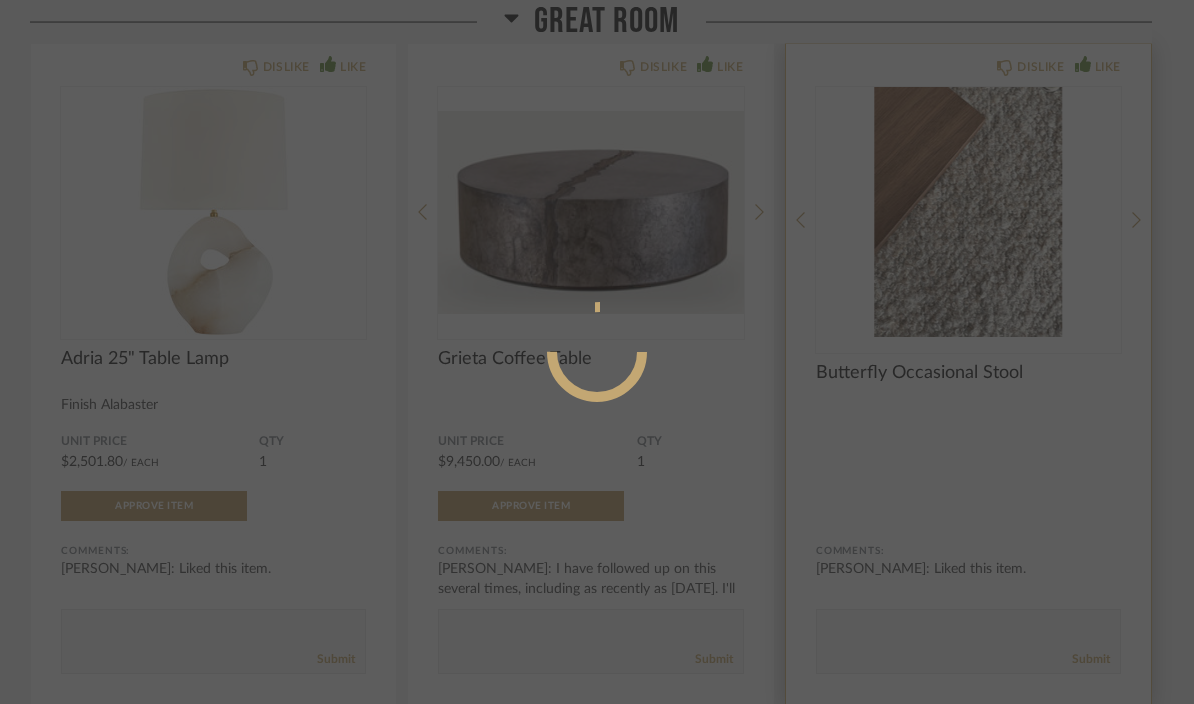 scroll, scrollTop: 0, scrollLeft: 0, axis: both 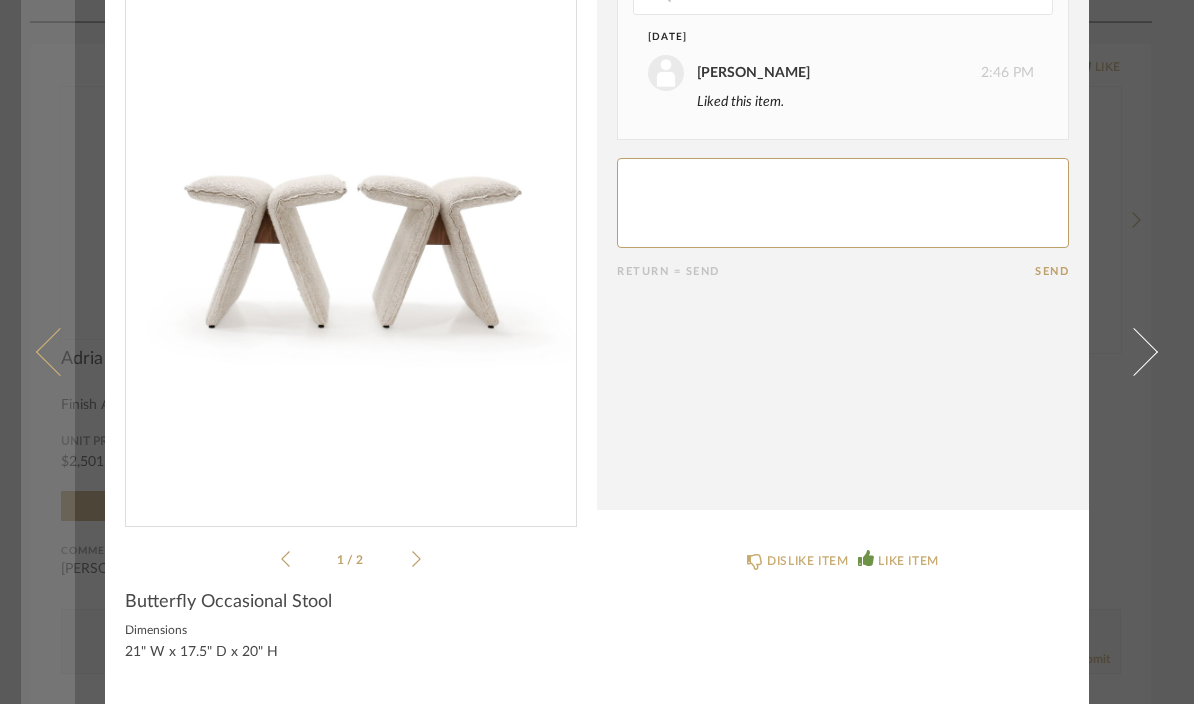 click at bounding box center (60, 352) 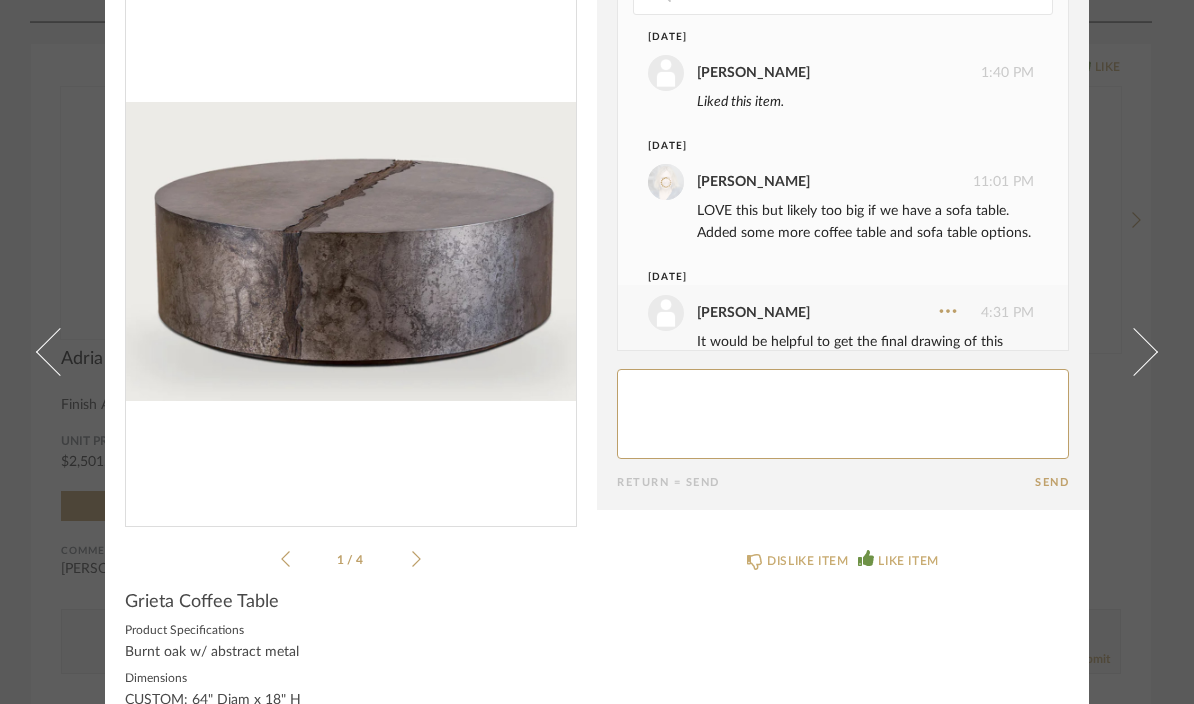 scroll, scrollTop: 0, scrollLeft: 0, axis: both 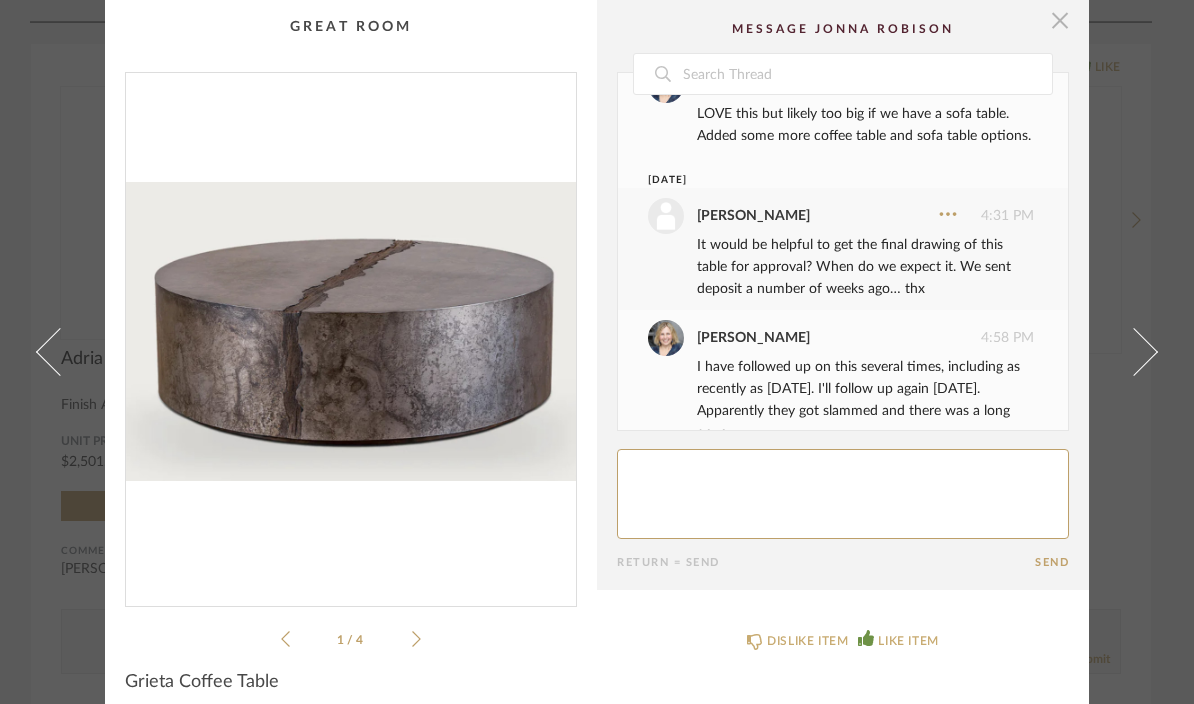 click at bounding box center [1060, 20] 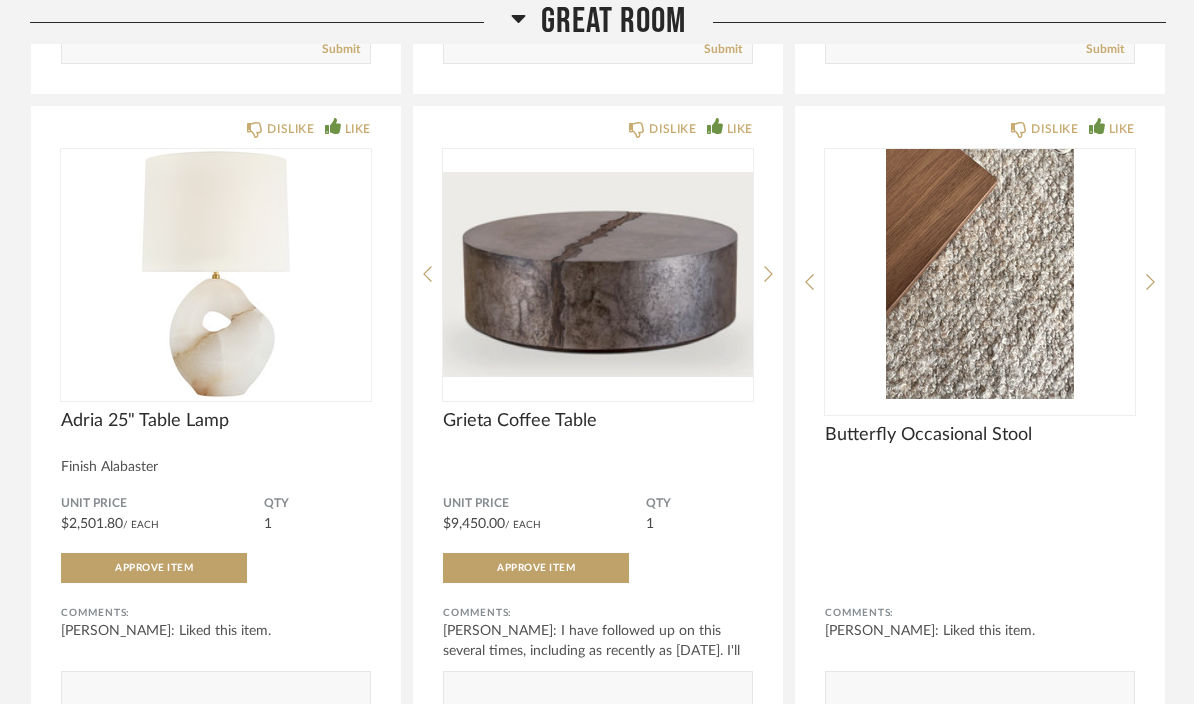 scroll, scrollTop: 5986, scrollLeft: 0, axis: vertical 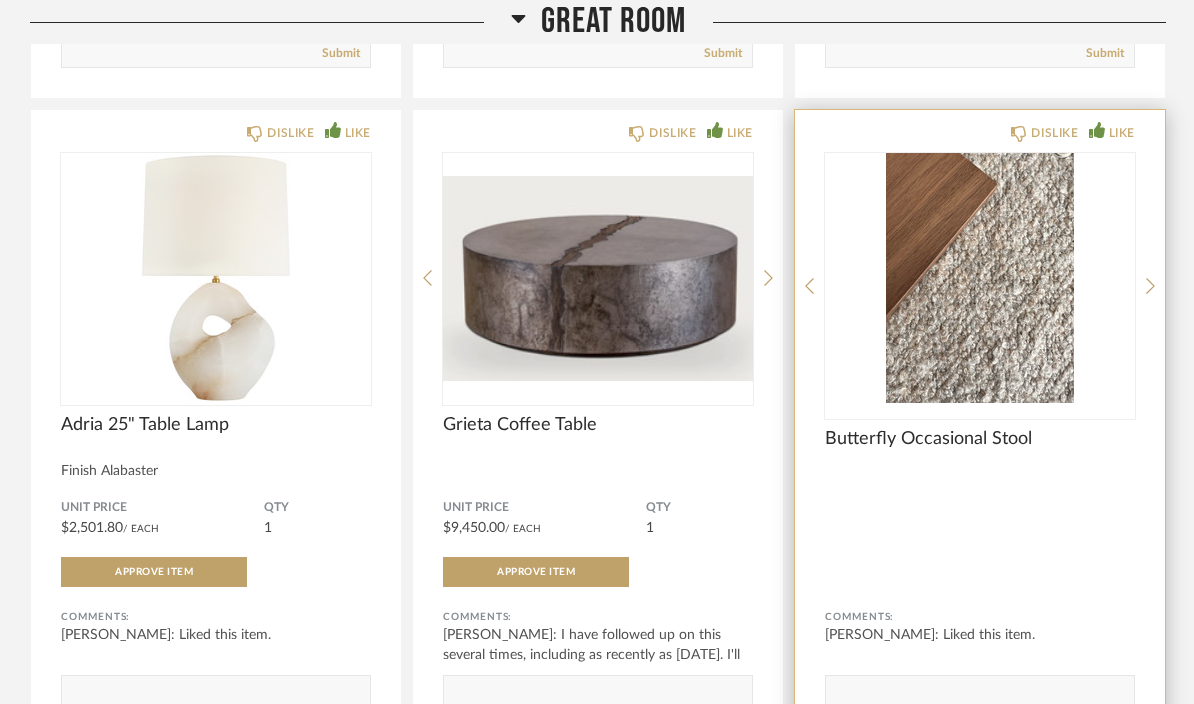 click at bounding box center [980, 278] 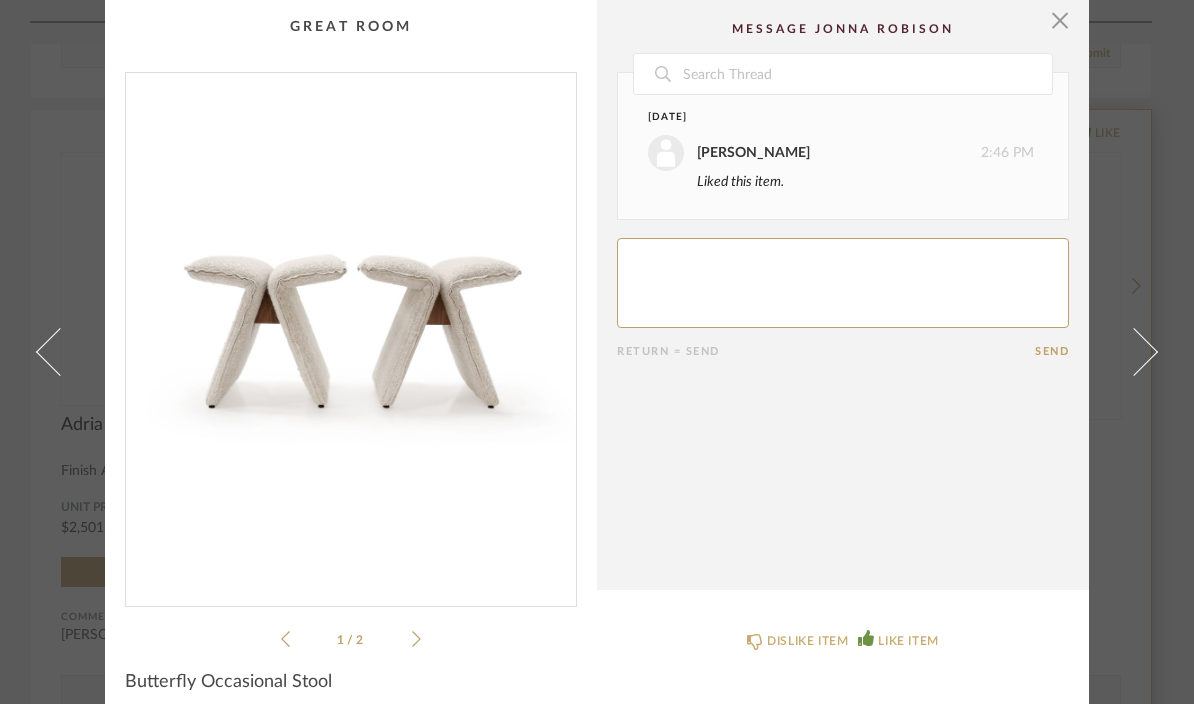 scroll, scrollTop: 0, scrollLeft: 0, axis: both 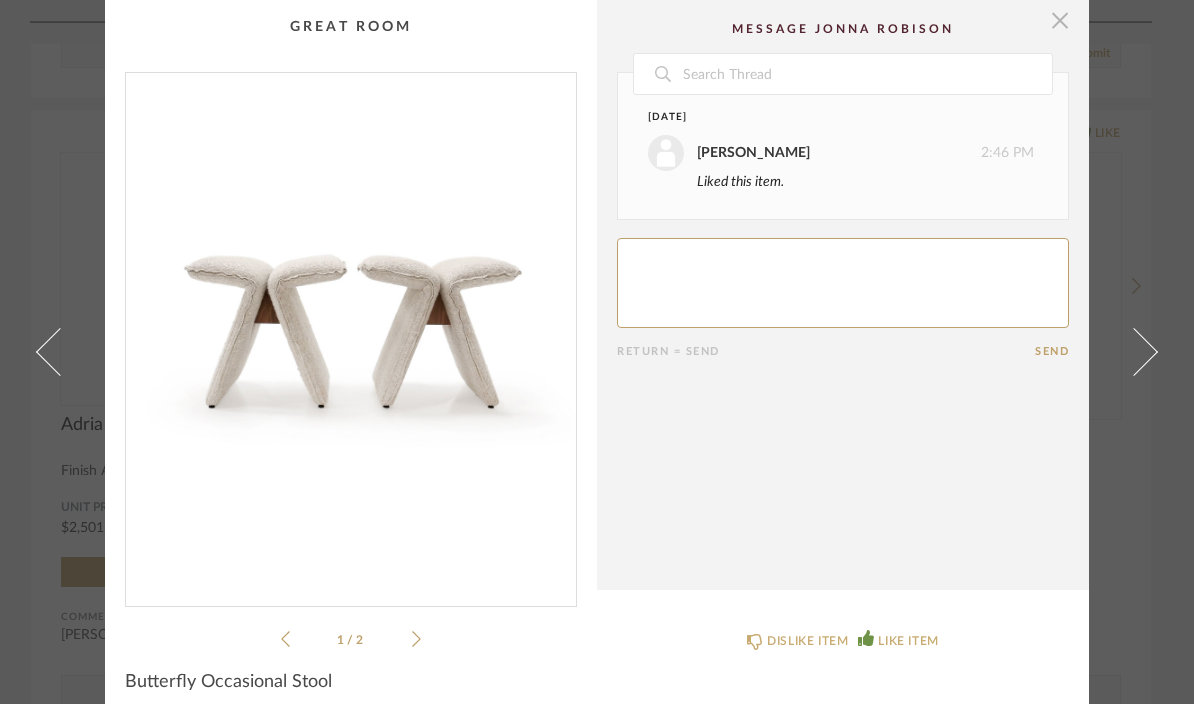 click at bounding box center (1060, 20) 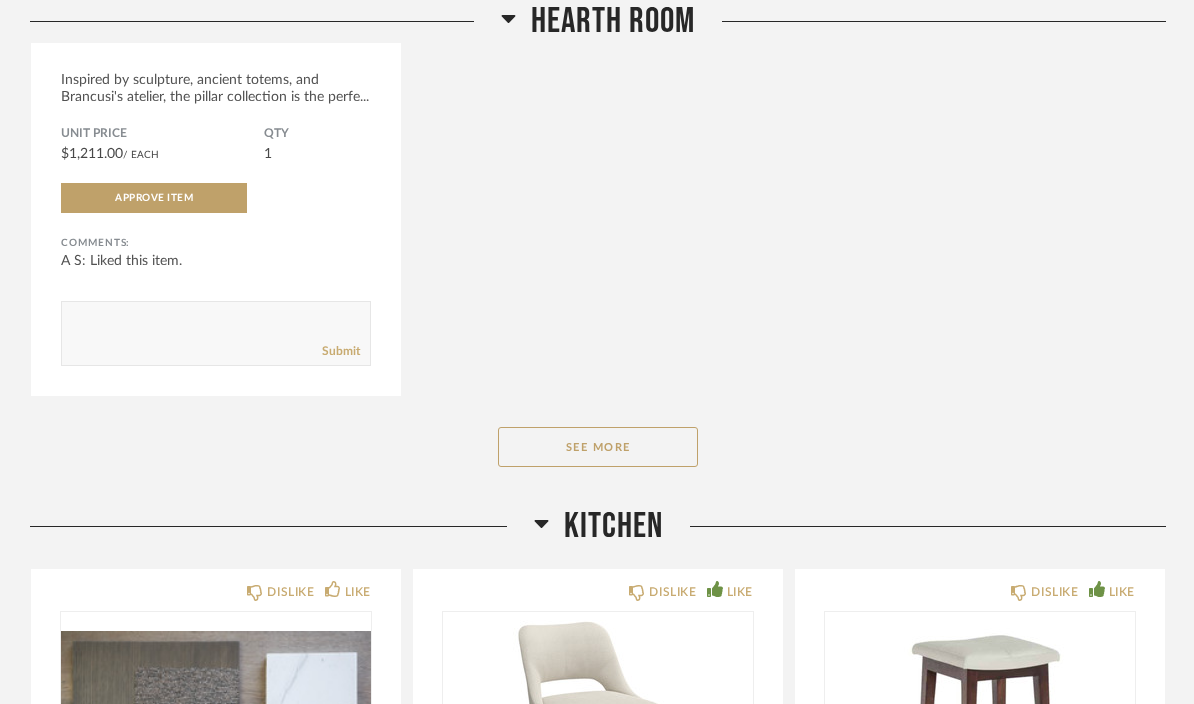 scroll, scrollTop: 12359, scrollLeft: 0, axis: vertical 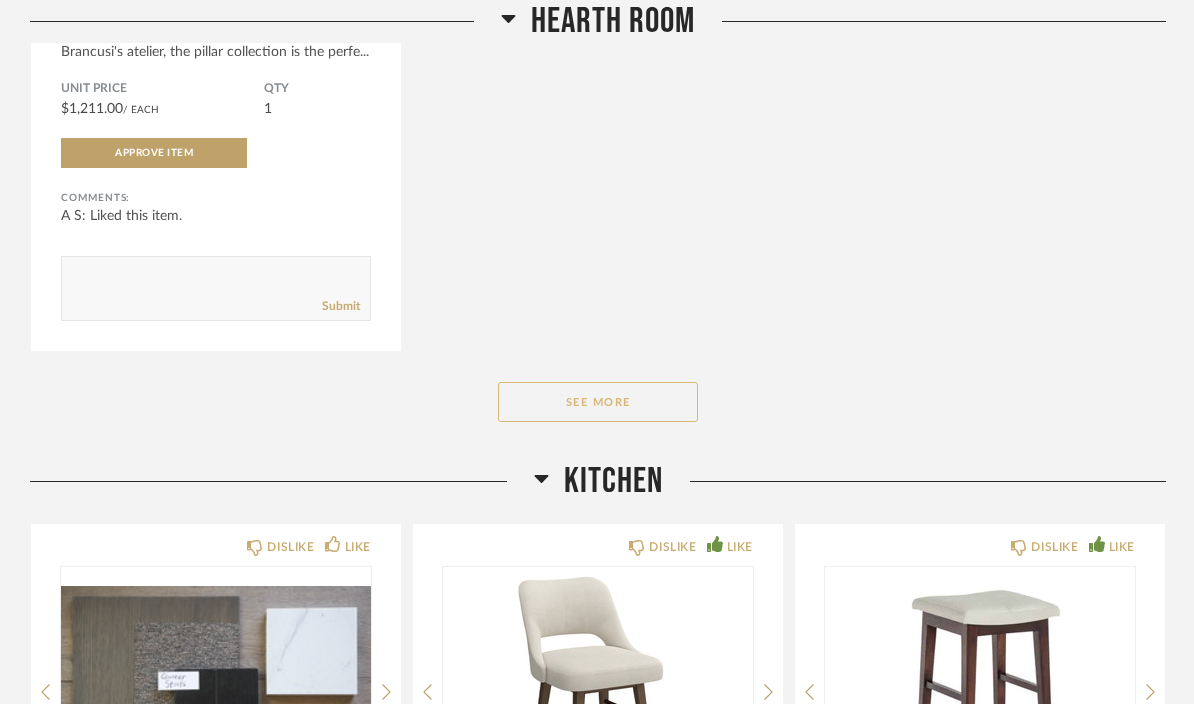 click on "See More" 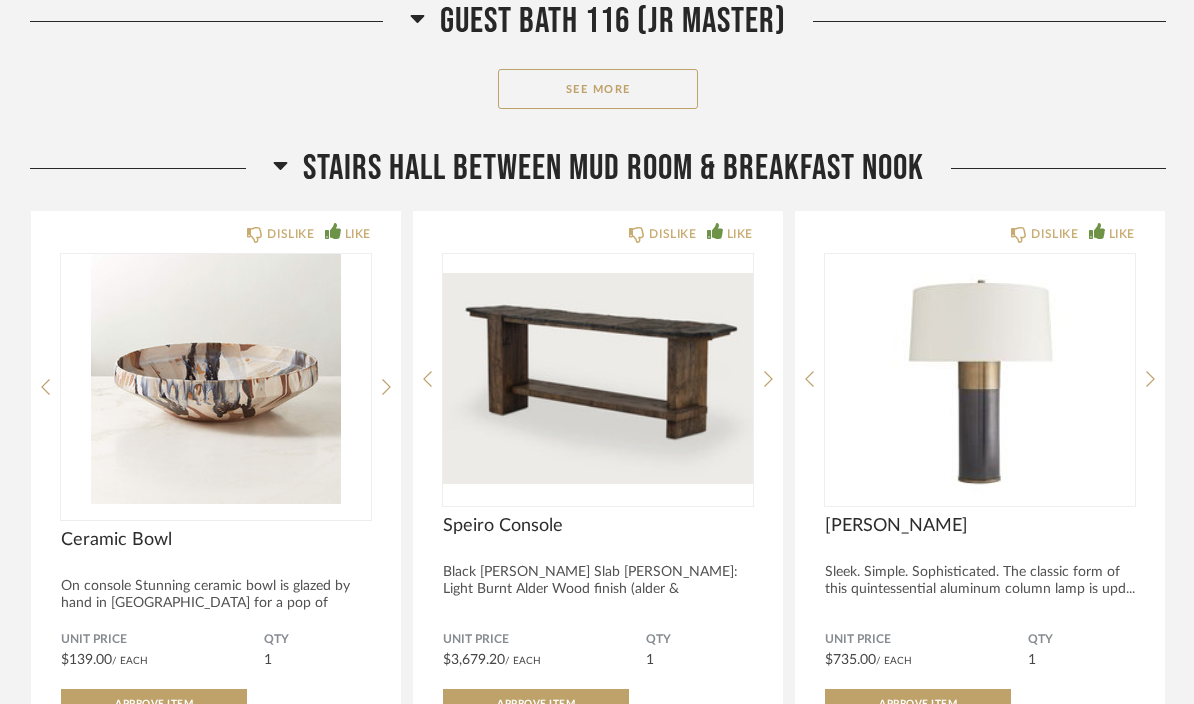 scroll, scrollTop: 27274, scrollLeft: 0, axis: vertical 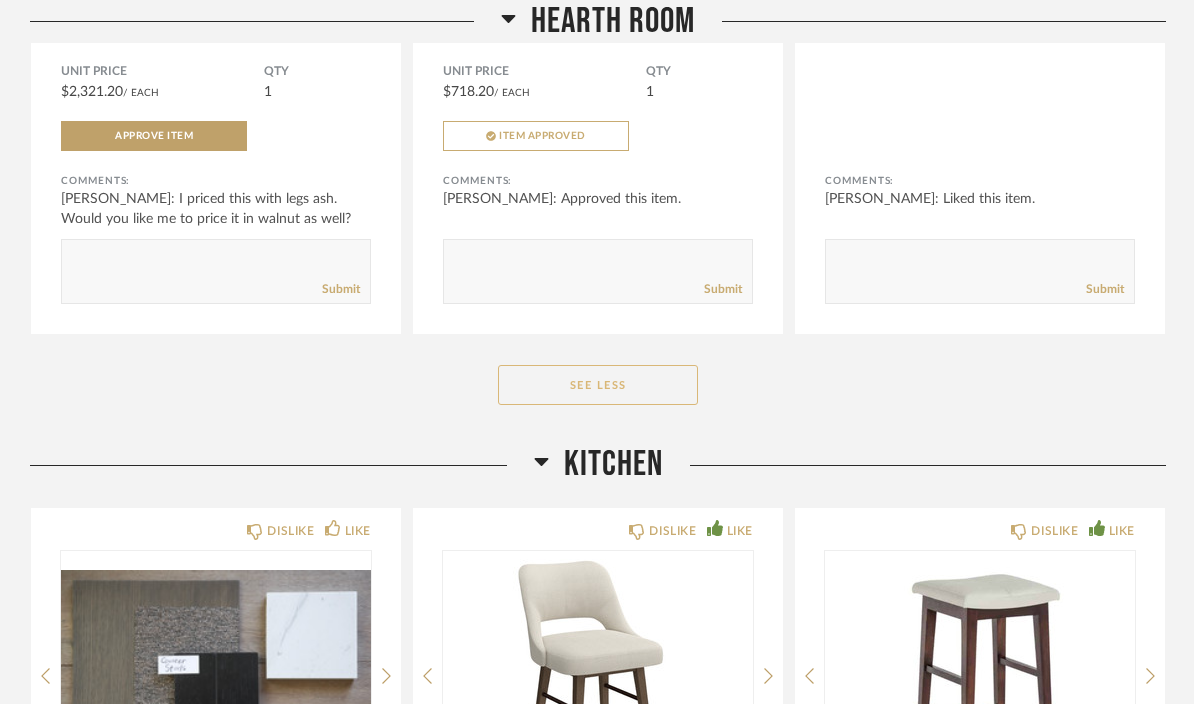 click on "See Less" 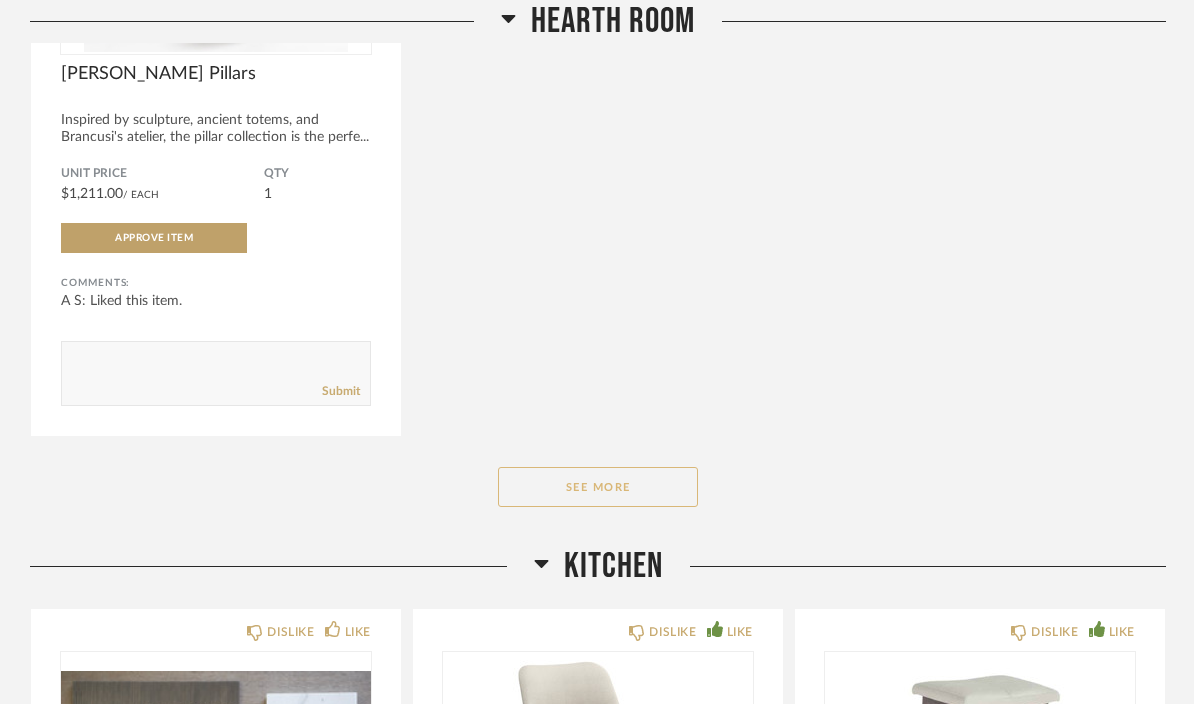 scroll, scrollTop: 12274, scrollLeft: 0, axis: vertical 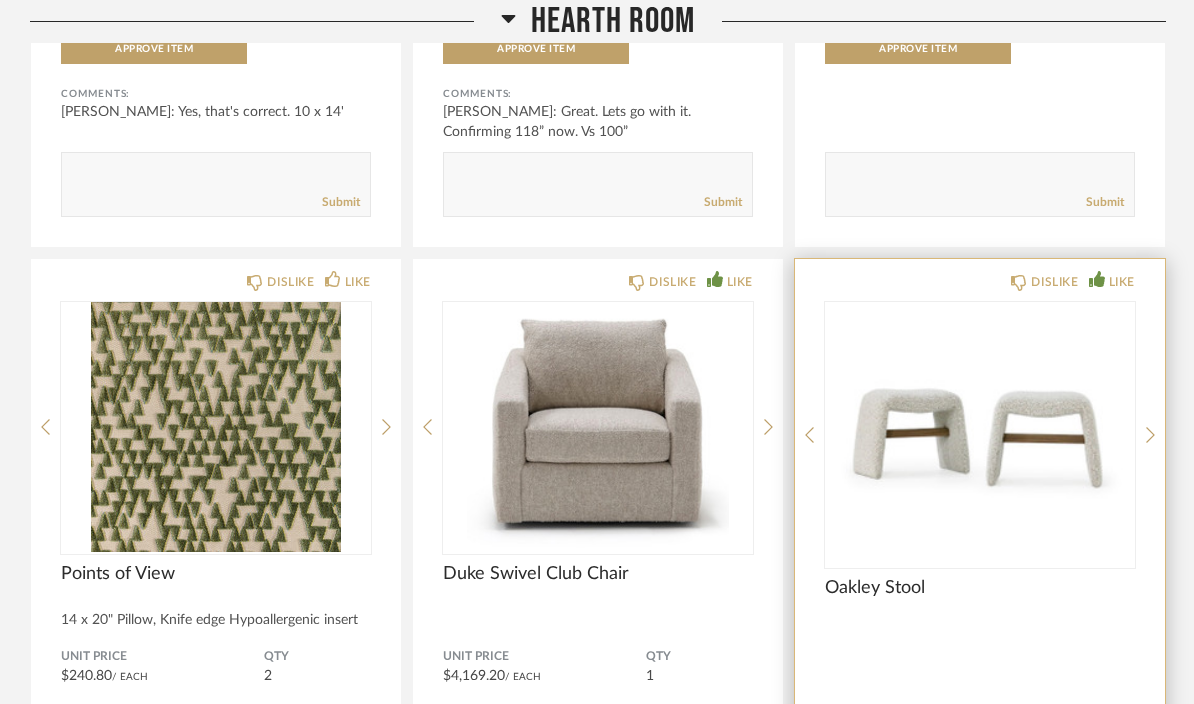 click 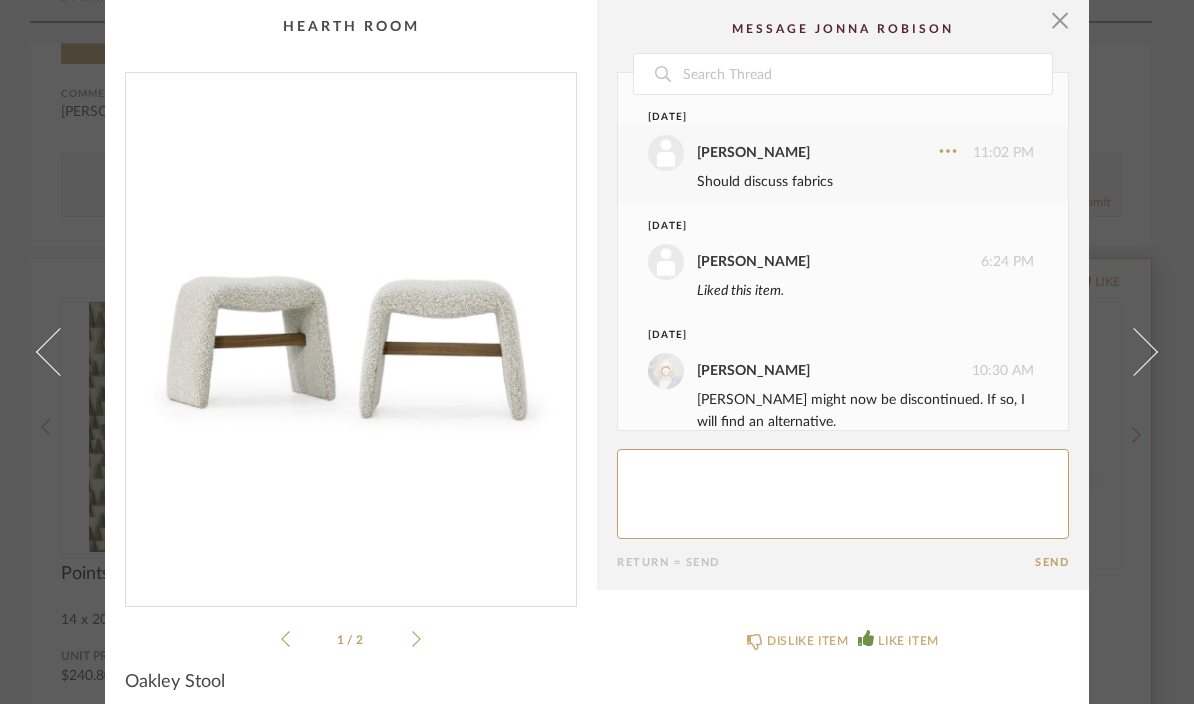 scroll, scrollTop: 0, scrollLeft: 0, axis: both 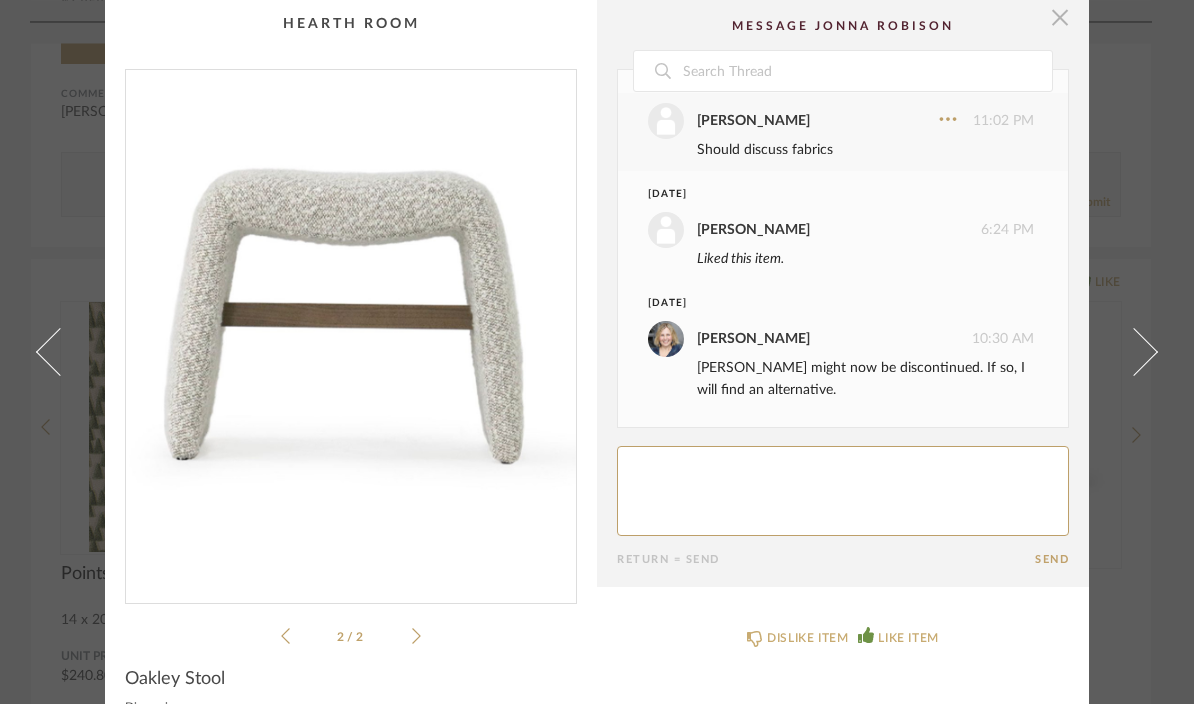 click at bounding box center (1060, 17) 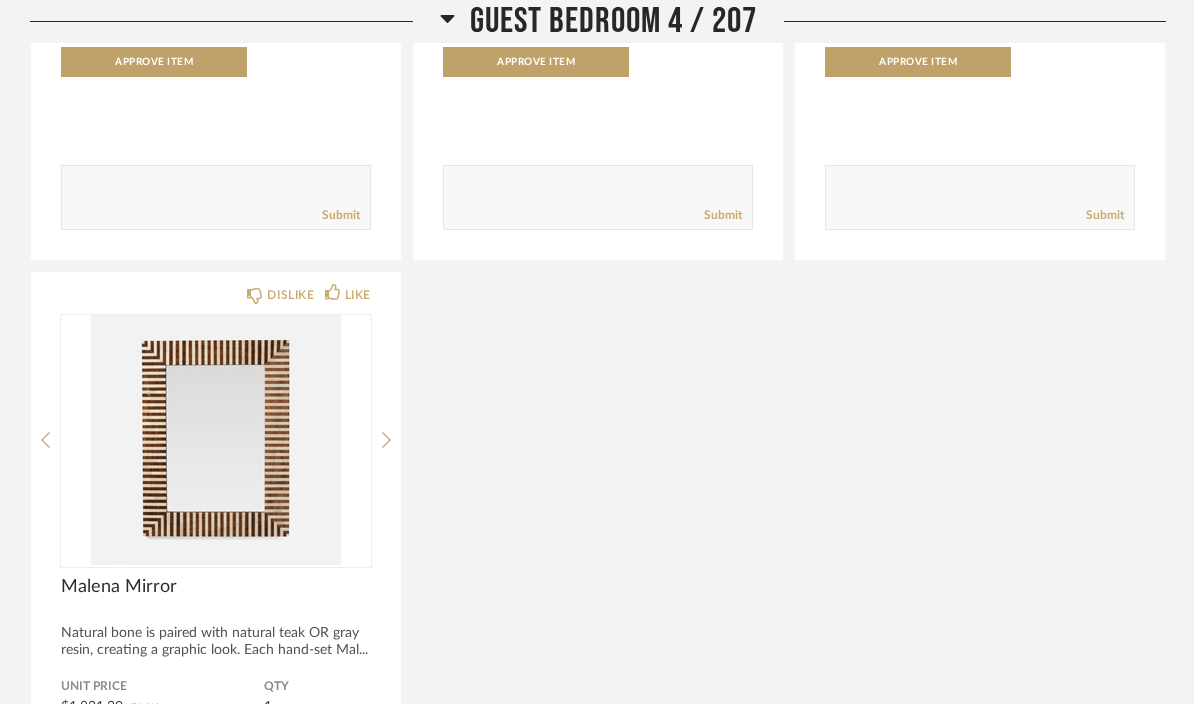 scroll, scrollTop: 54737, scrollLeft: 0, axis: vertical 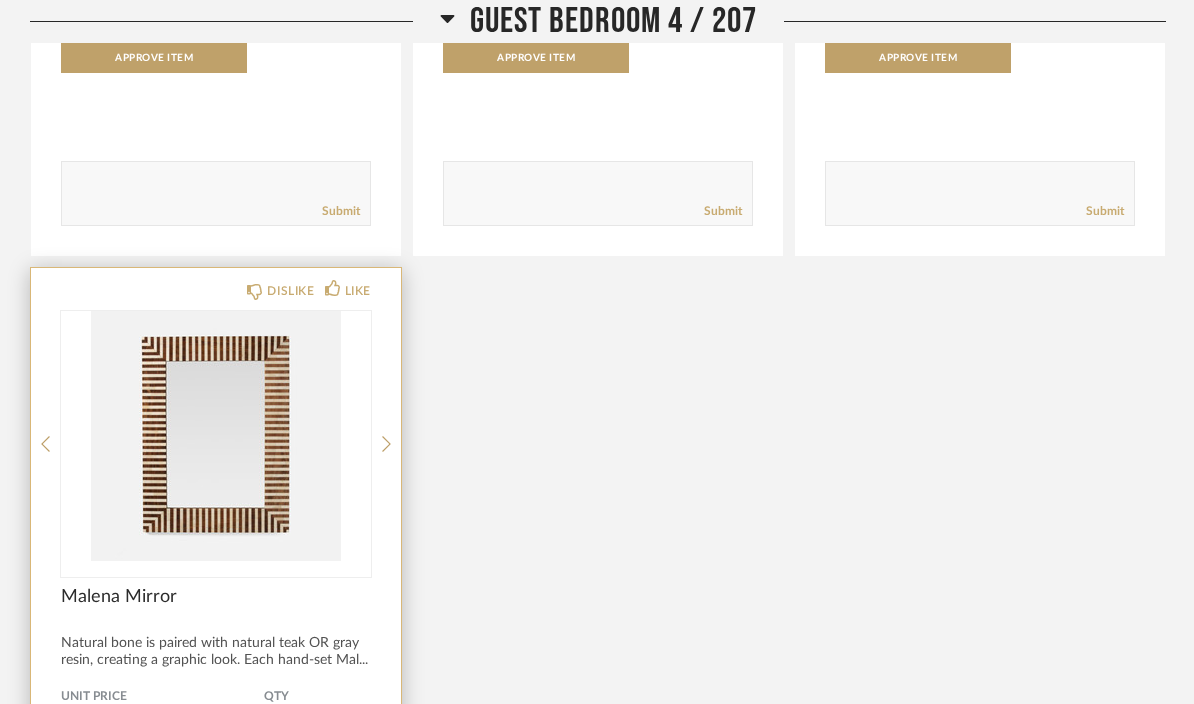 click 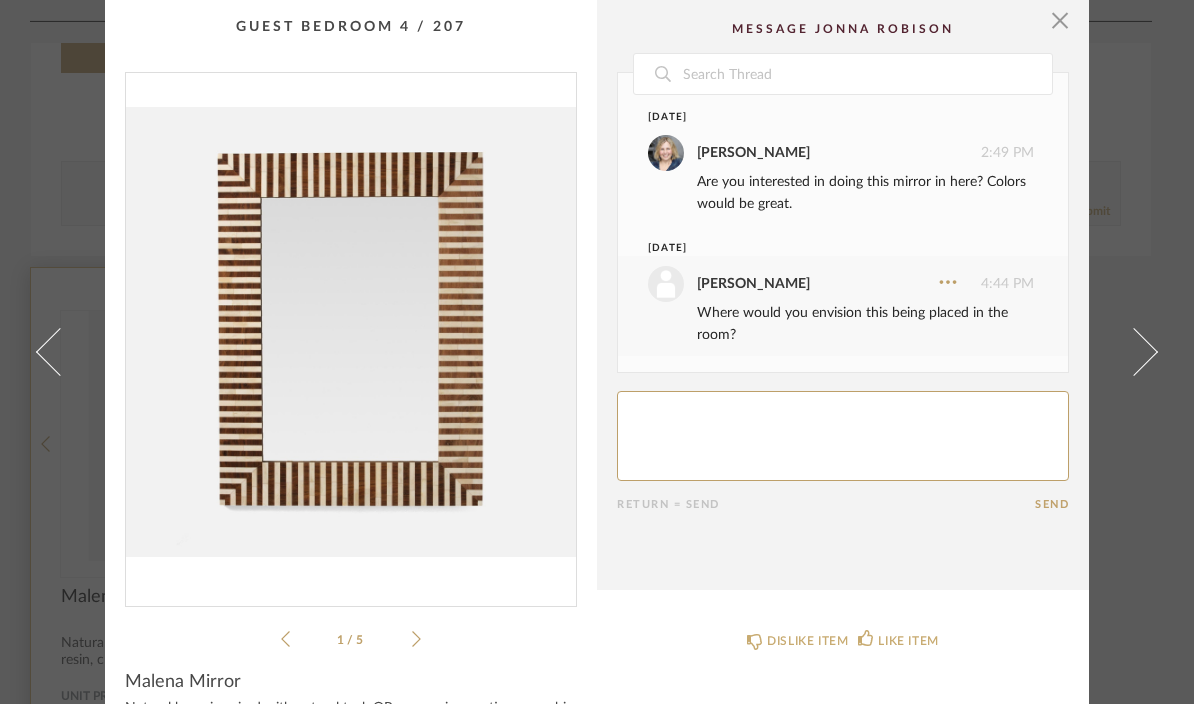 scroll, scrollTop: 0, scrollLeft: 0, axis: both 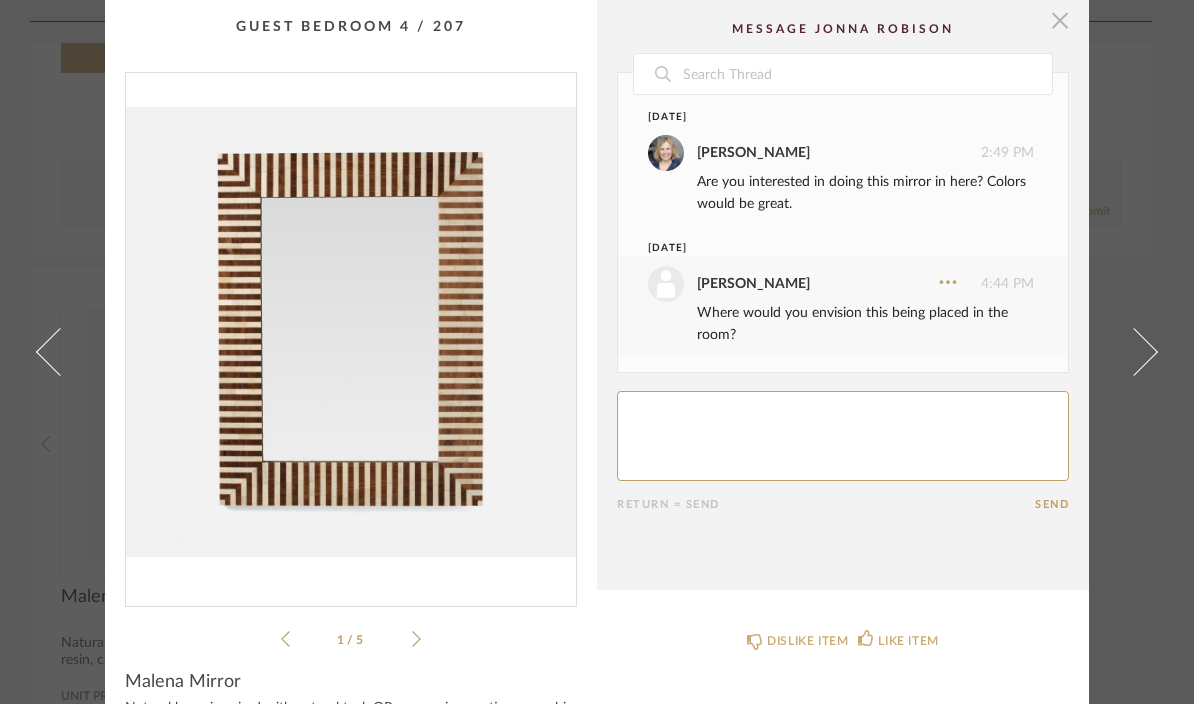 click at bounding box center [1060, 20] 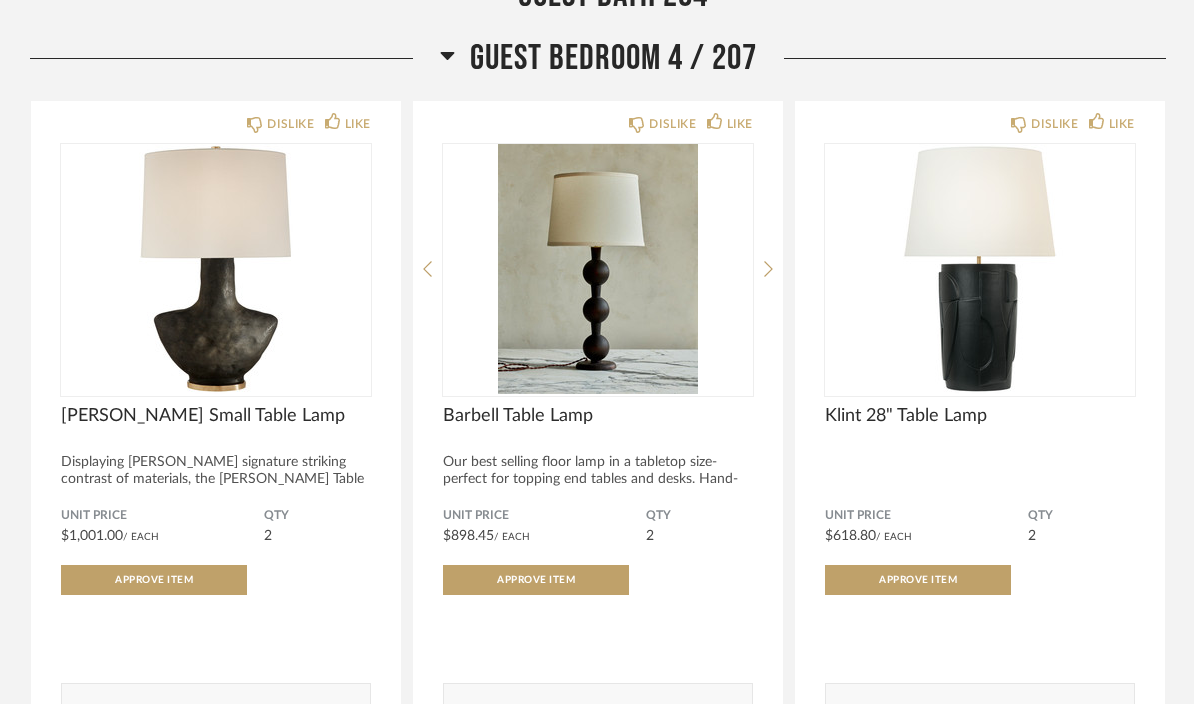scroll, scrollTop: 54209, scrollLeft: 0, axis: vertical 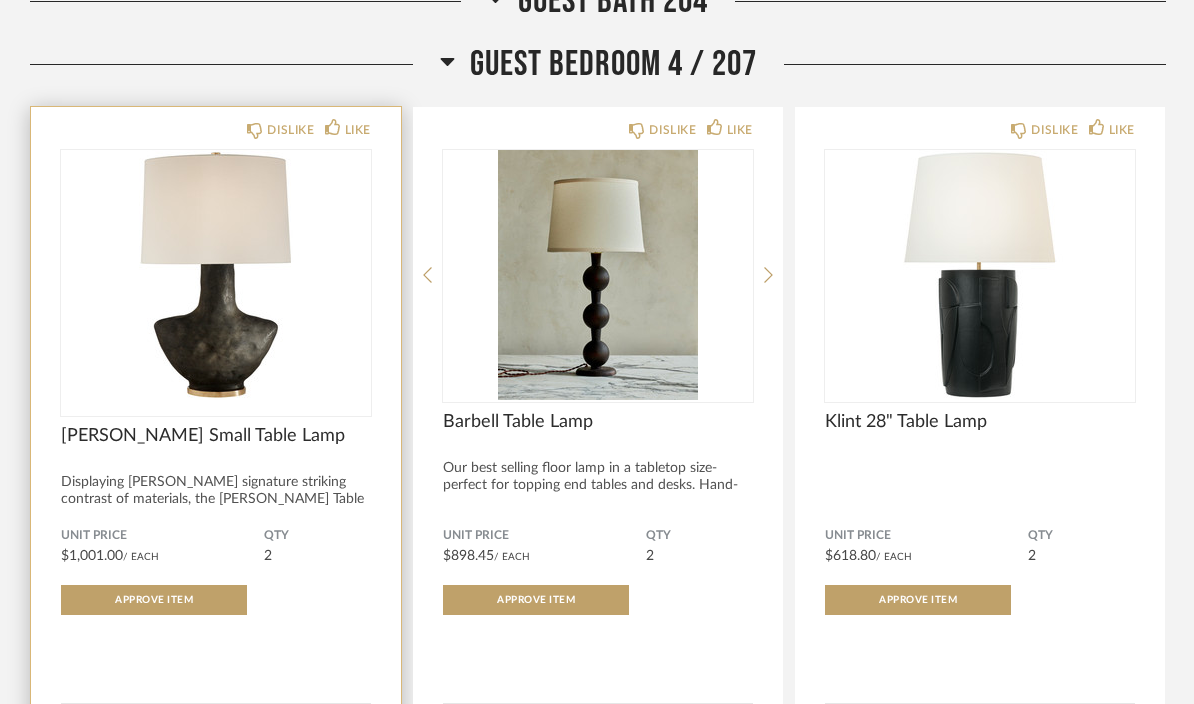 click 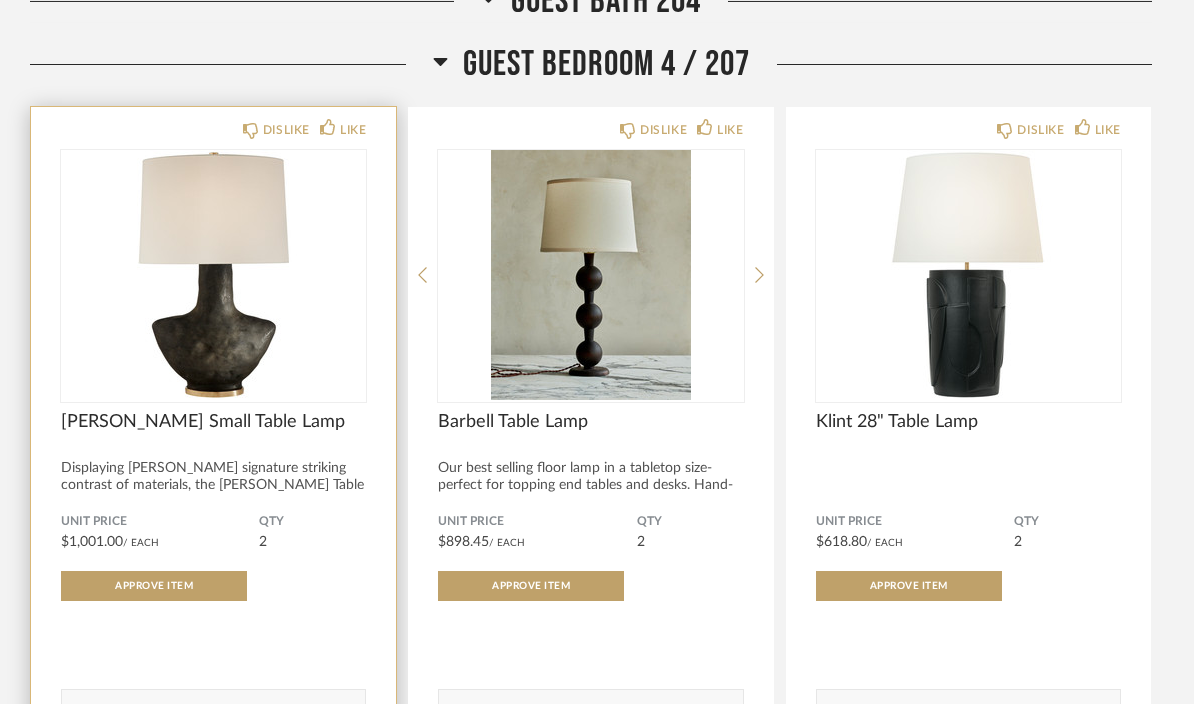 scroll, scrollTop: 0, scrollLeft: 0, axis: both 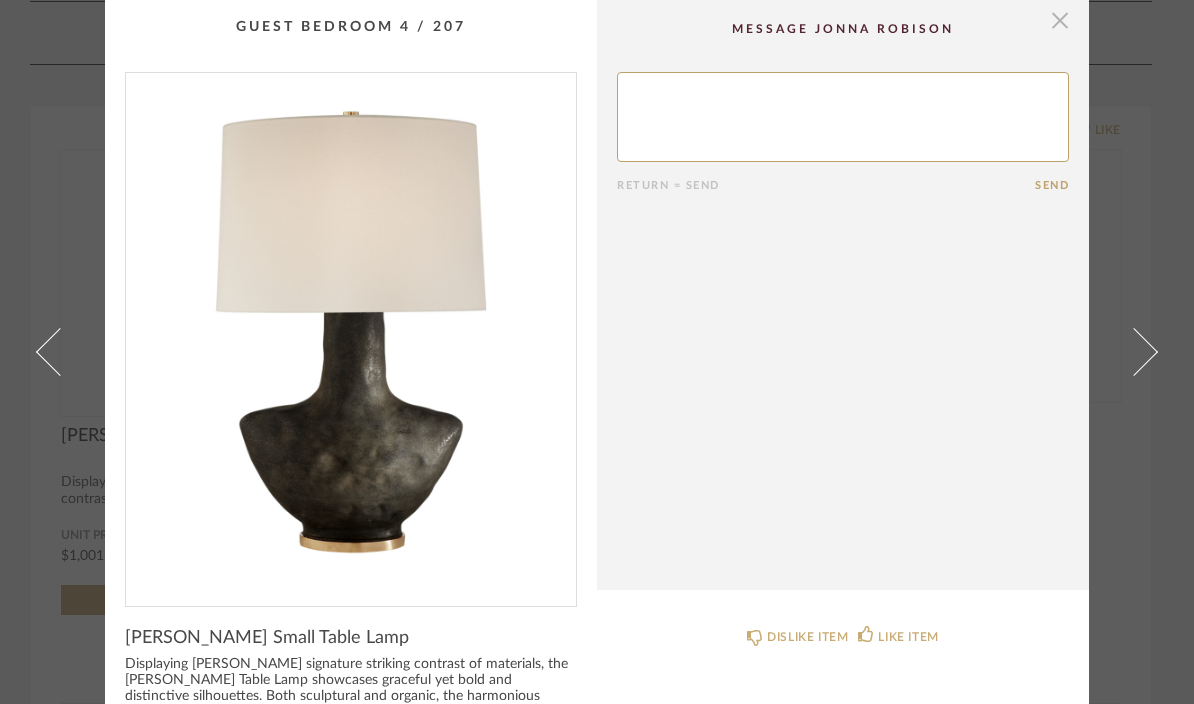click at bounding box center [1060, 20] 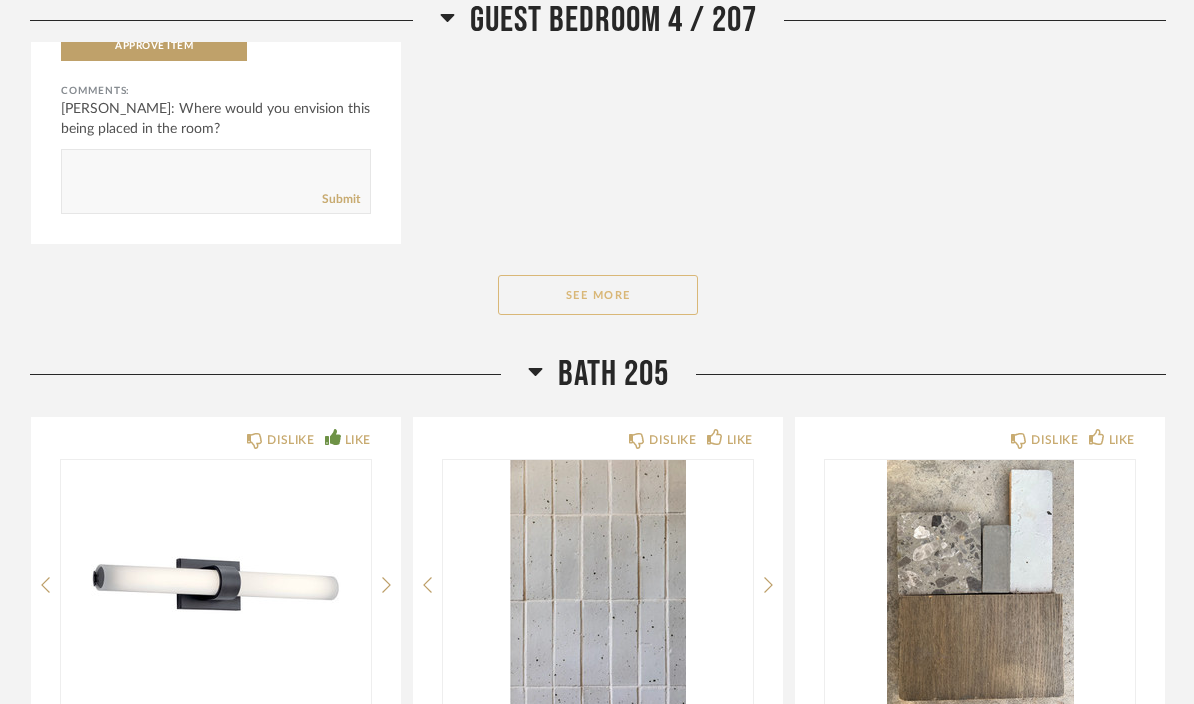 click on "See More" 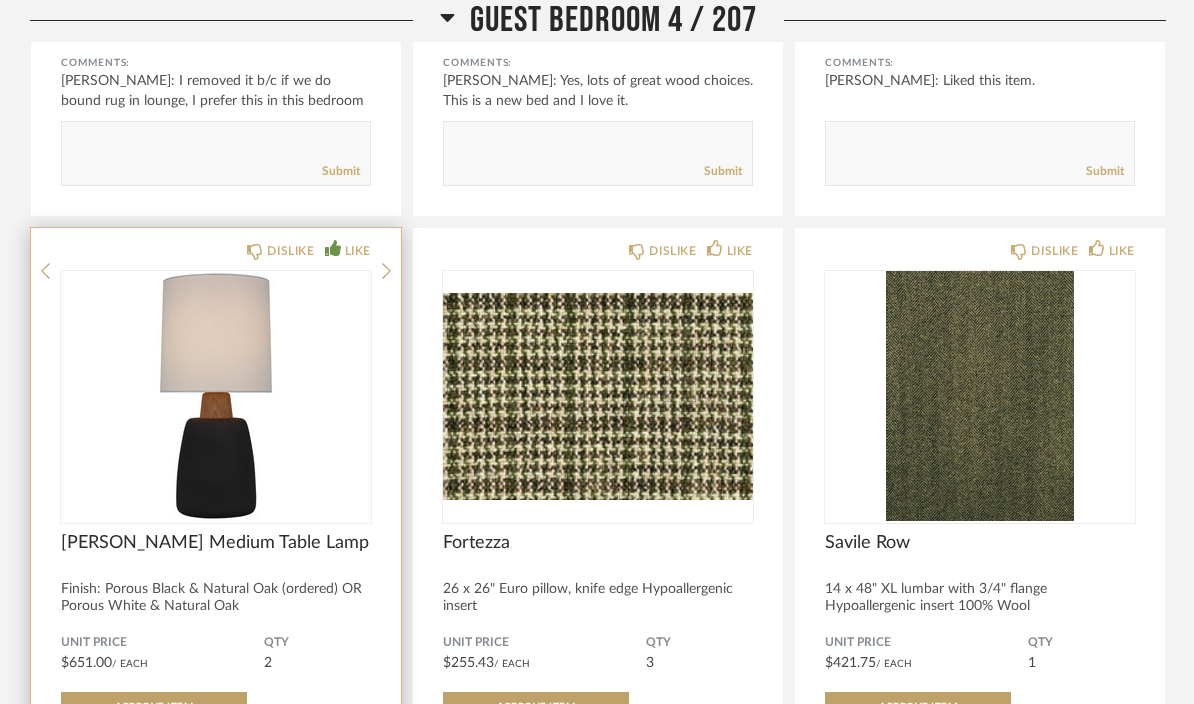 scroll, scrollTop: 56183, scrollLeft: 0, axis: vertical 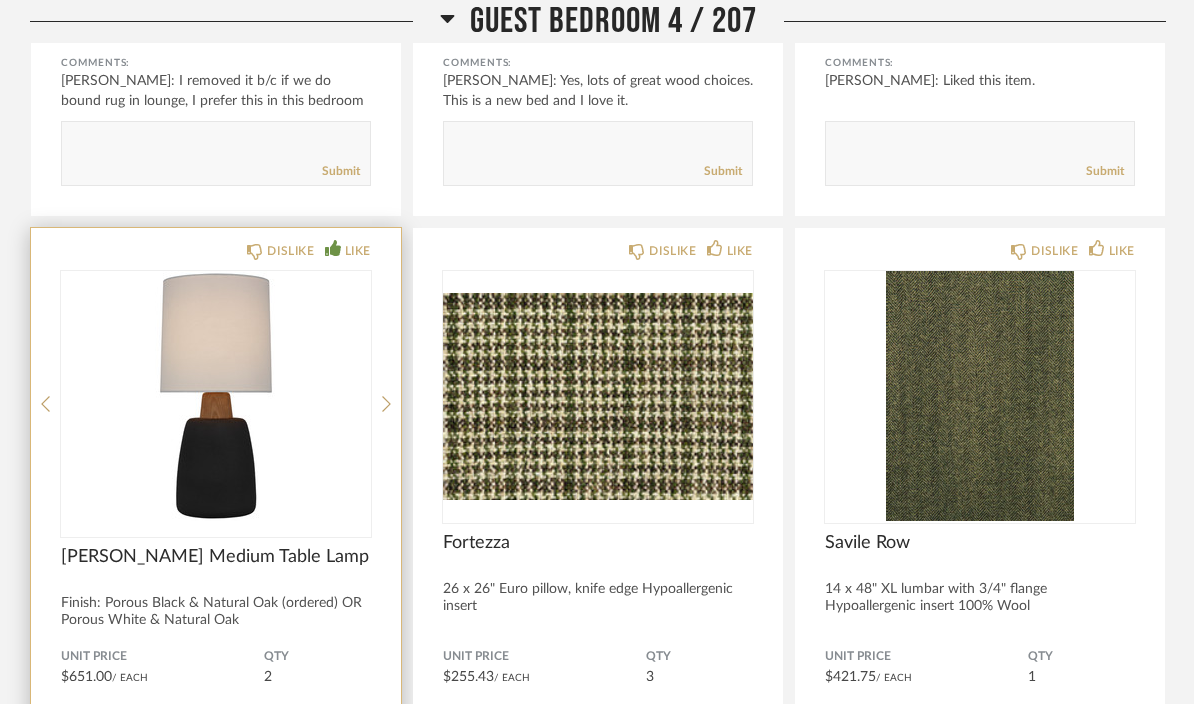 click 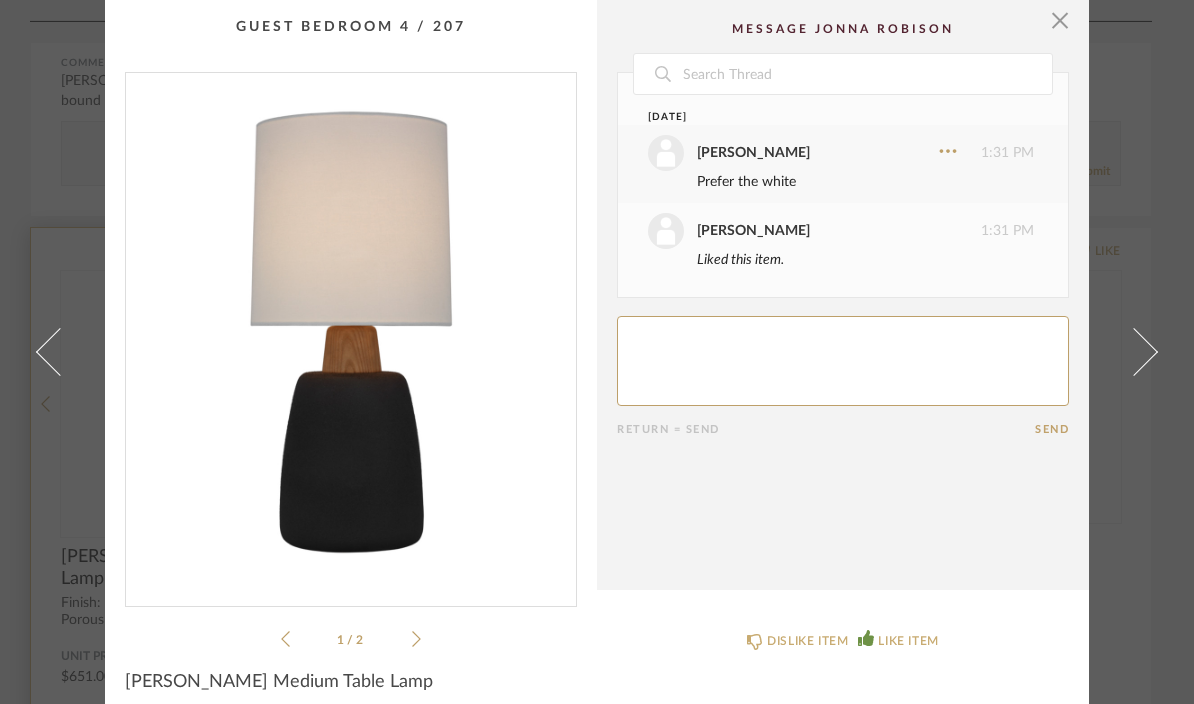 scroll, scrollTop: 0, scrollLeft: 0, axis: both 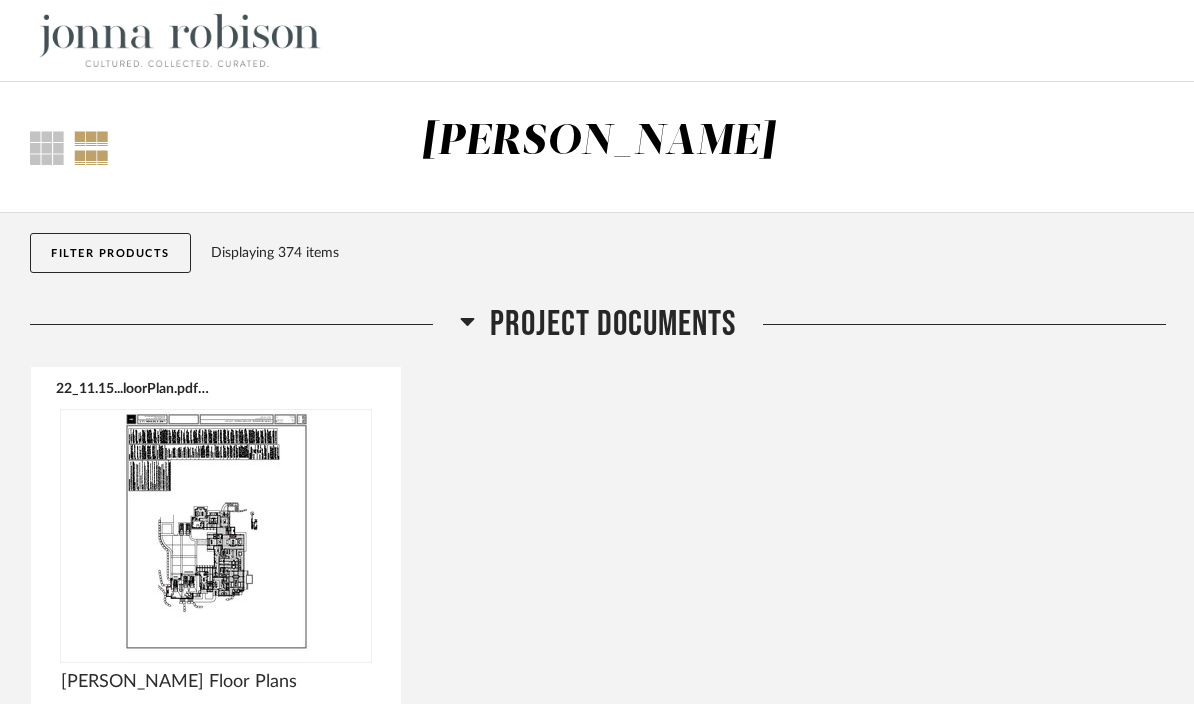 click on "Project Documents" 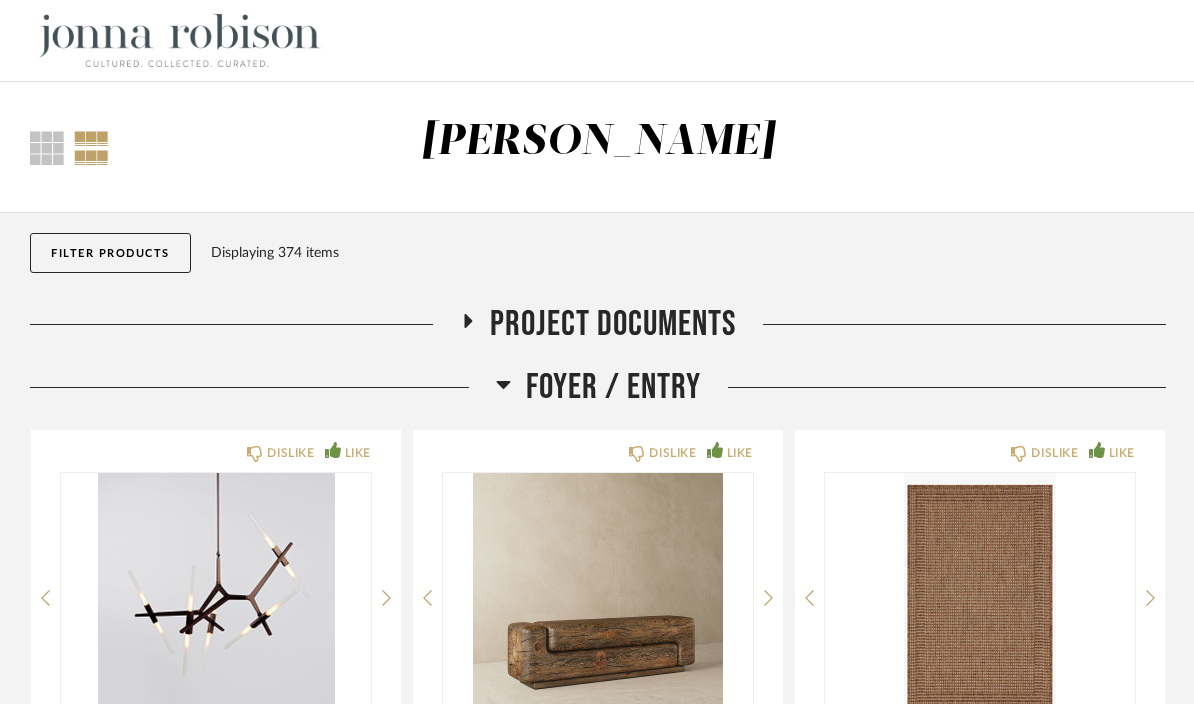 click on "Foyer / Entry" 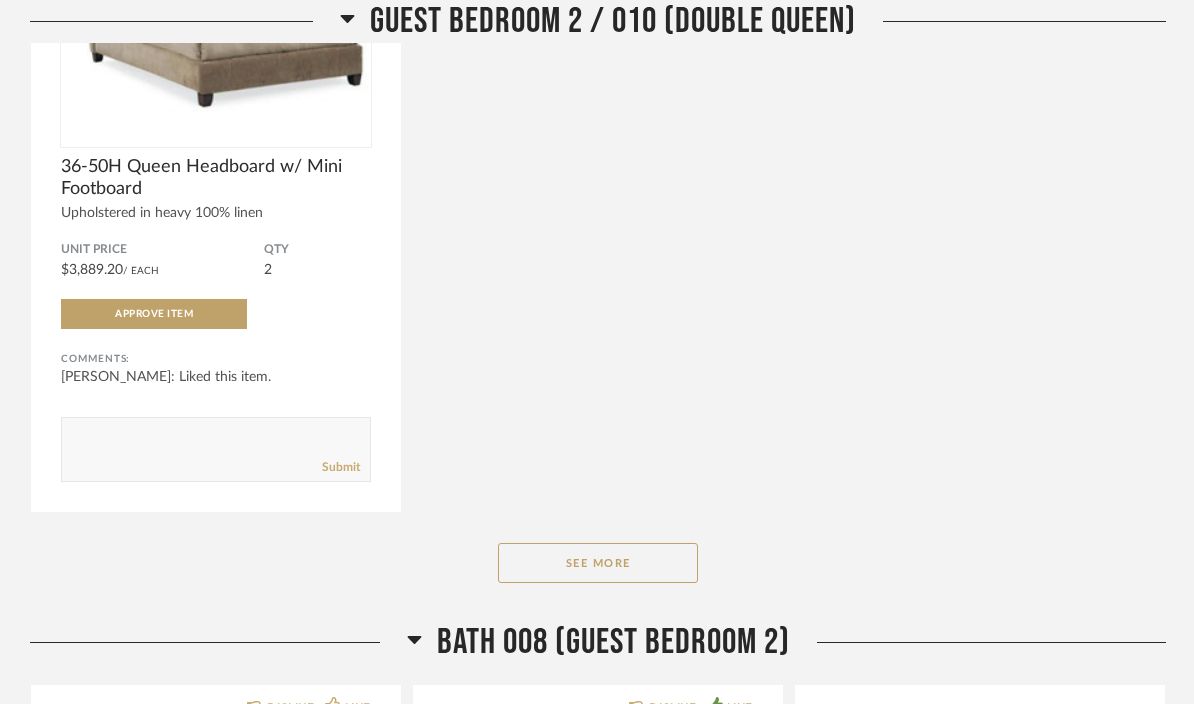 scroll, scrollTop: 38666, scrollLeft: 0, axis: vertical 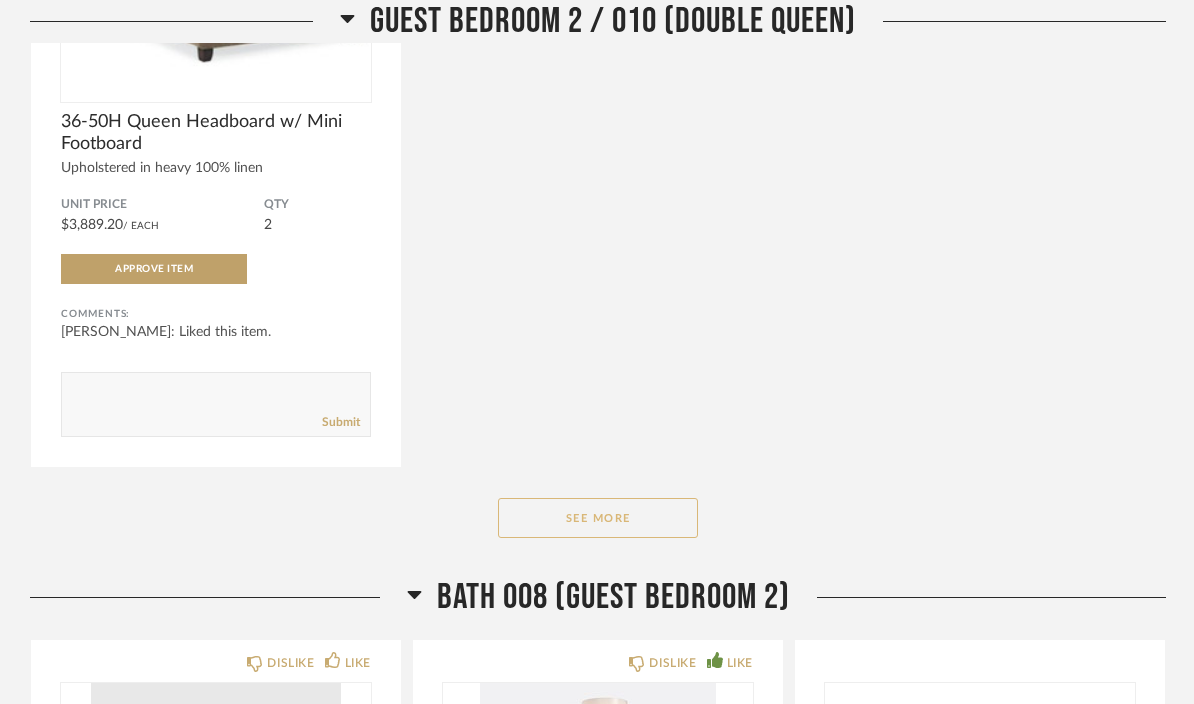 click on "See More" 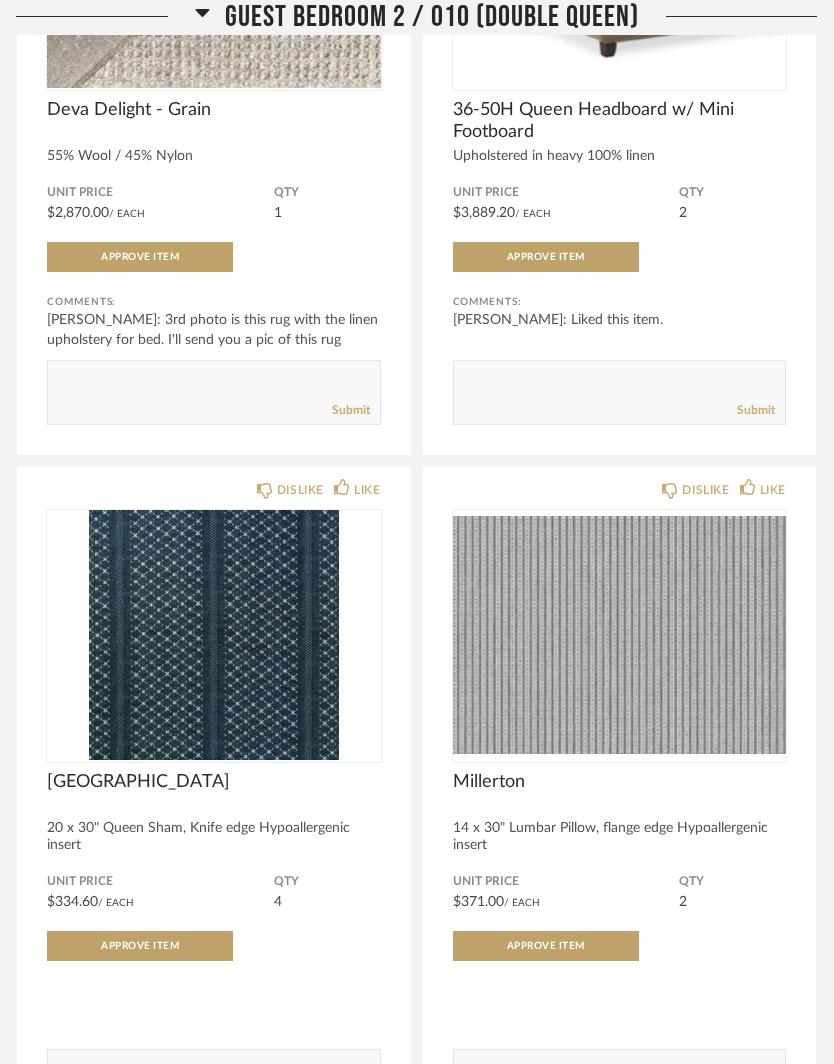 scroll, scrollTop: 40155, scrollLeft: 0, axis: vertical 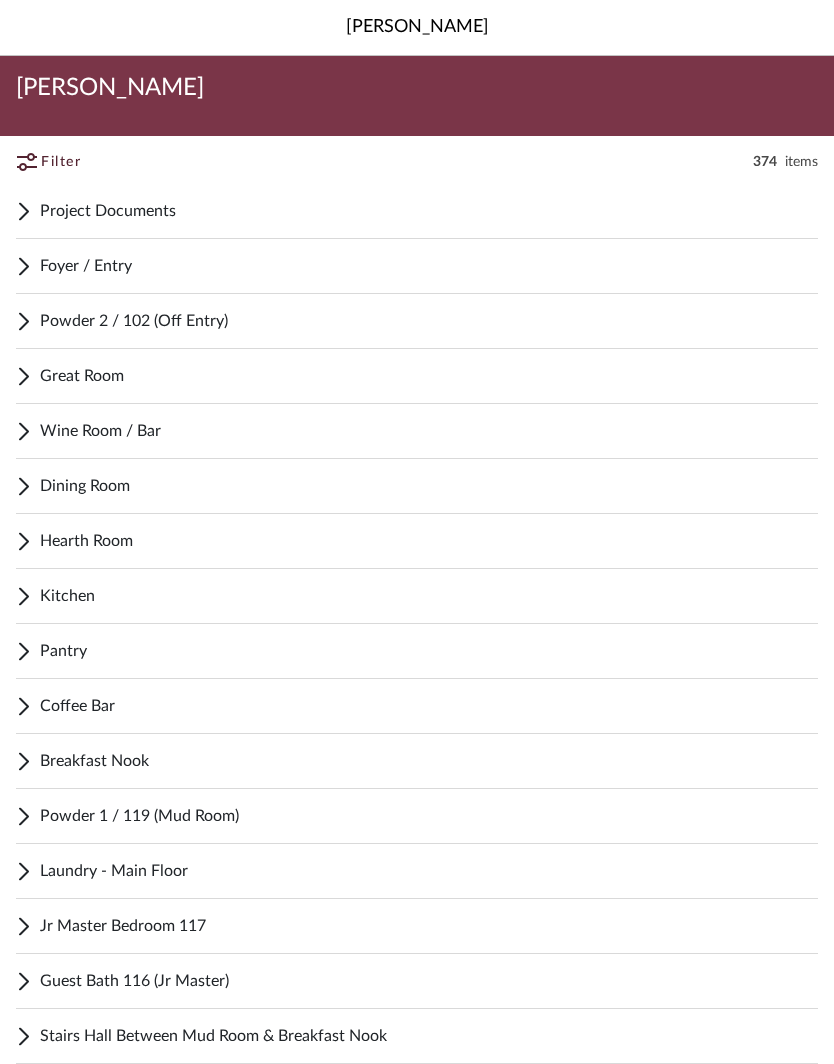 click on "Wine Room / Bar" at bounding box center (429, 431) 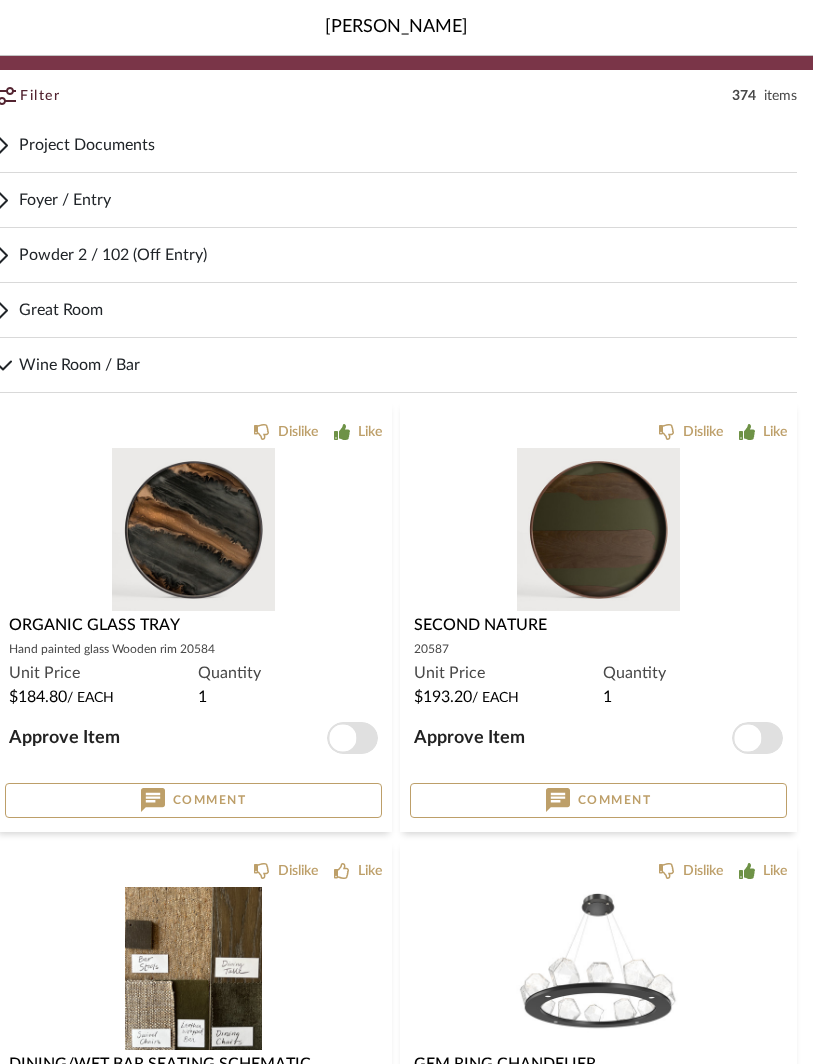 scroll, scrollTop: 154, scrollLeft: 0, axis: vertical 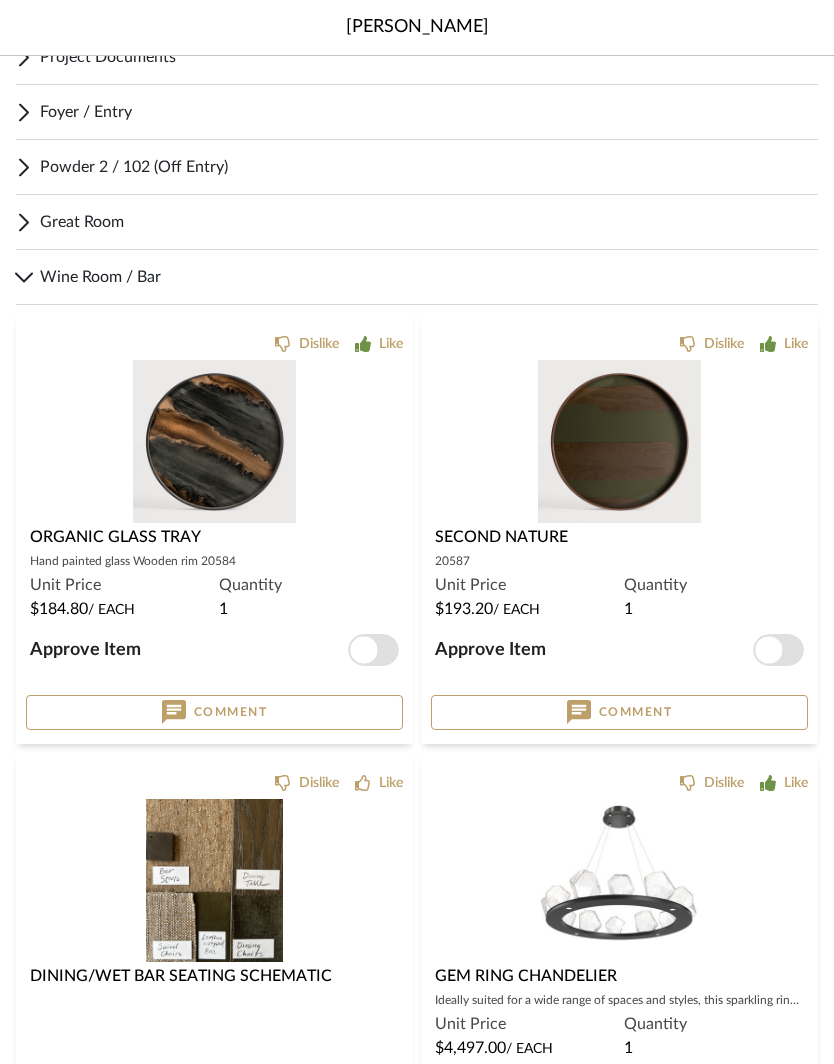 click on "Organic Glass Tray" at bounding box center [115, 537] 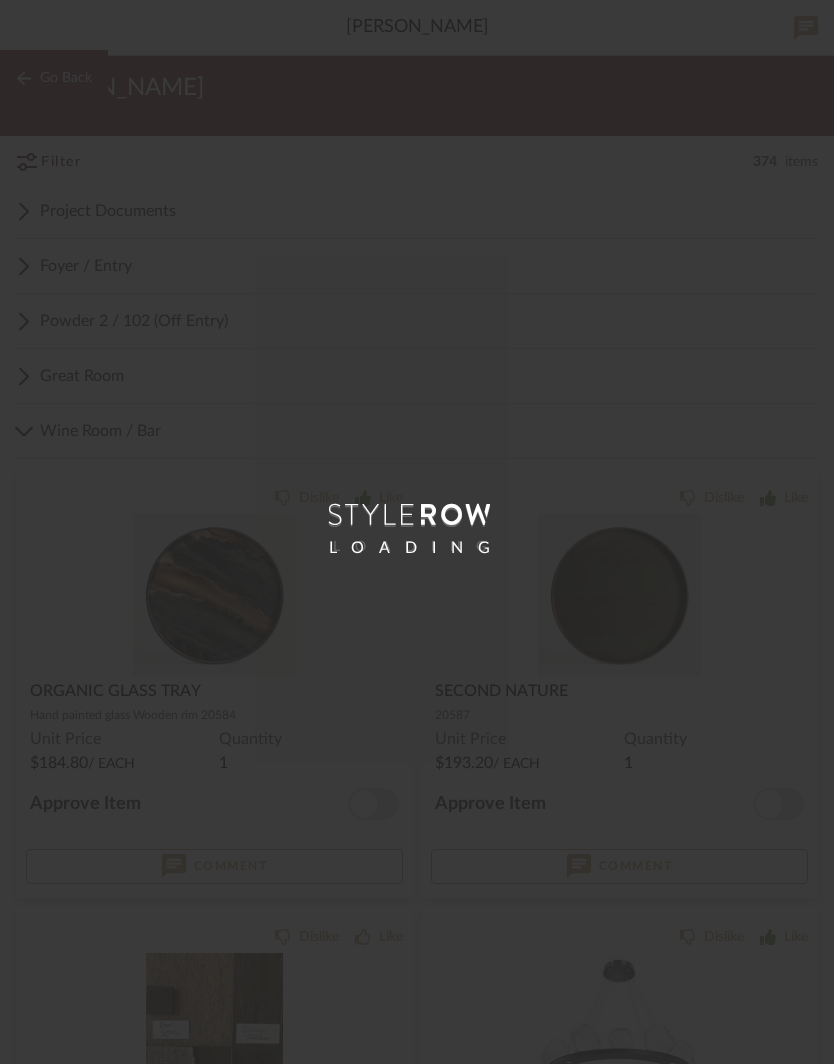 scroll, scrollTop: 0, scrollLeft: 0, axis: both 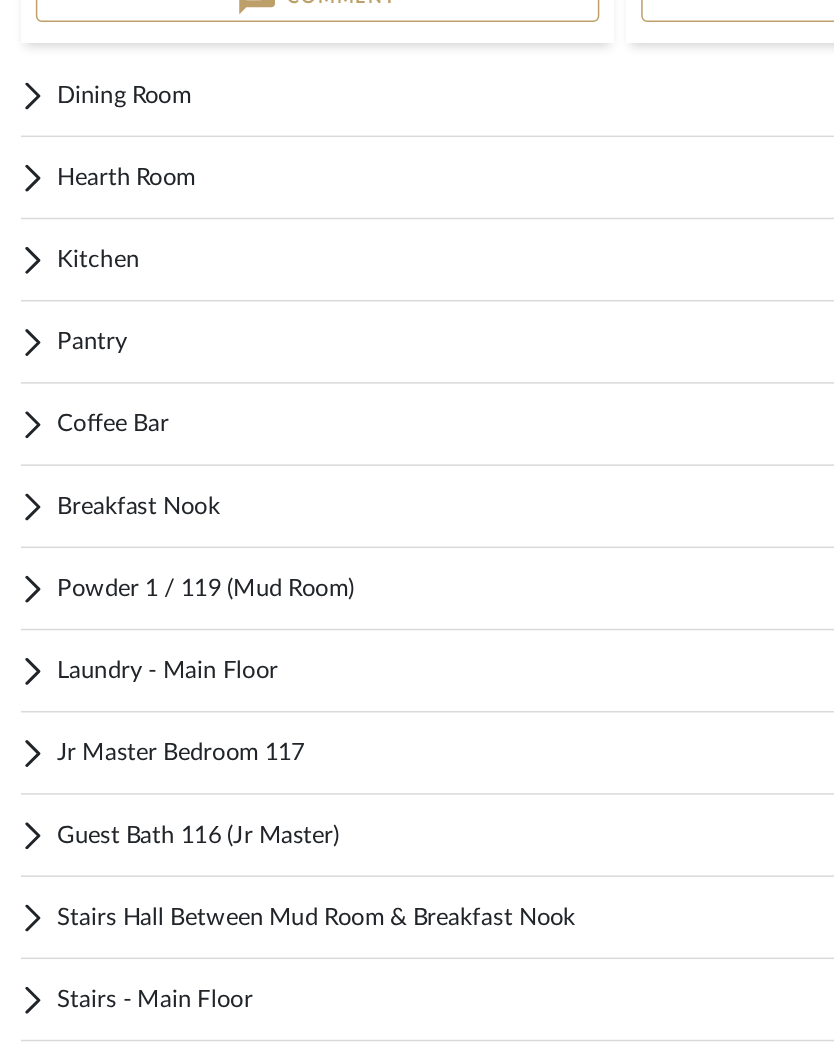 click on "Hearth Room" at bounding box center (417, 232) 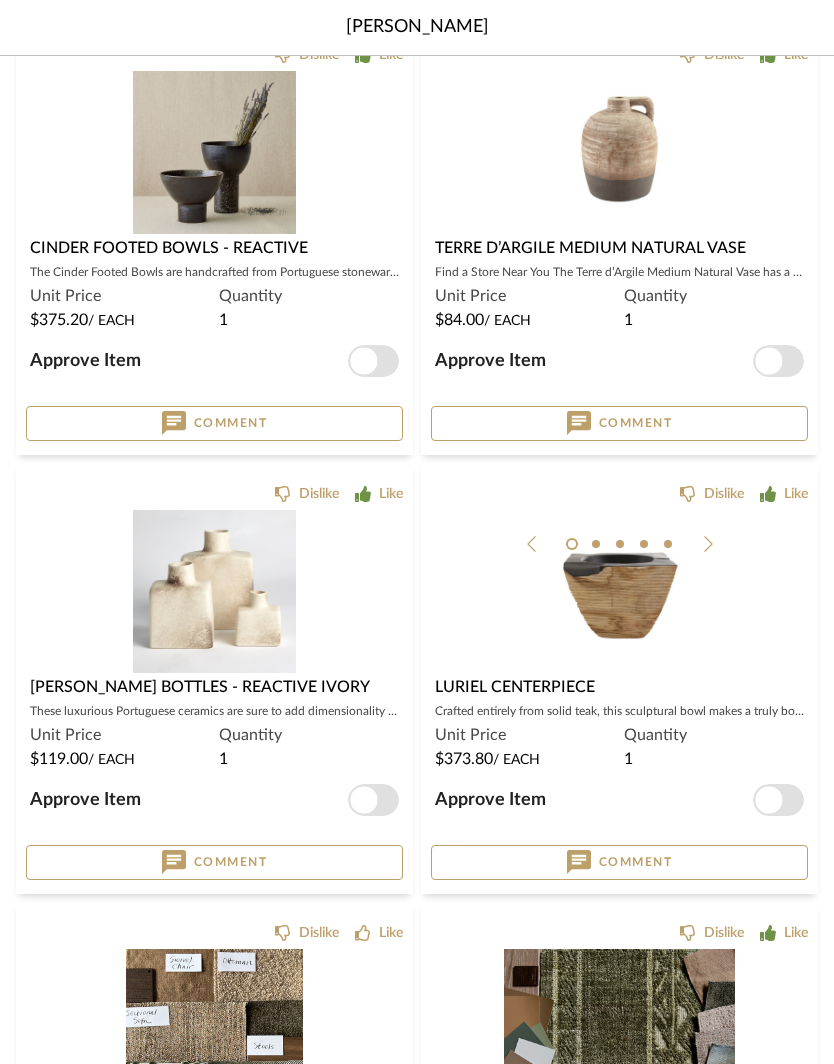 scroll, scrollTop: 3558, scrollLeft: 0, axis: vertical 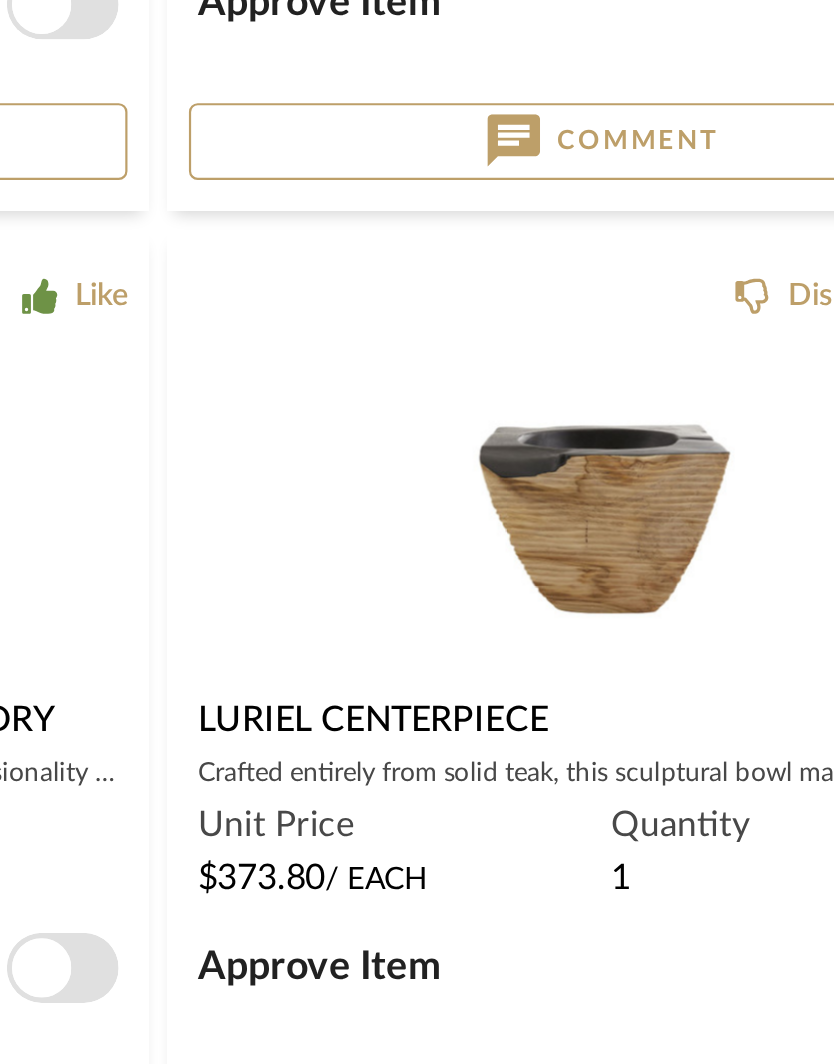click at bounding box center (619, 546) 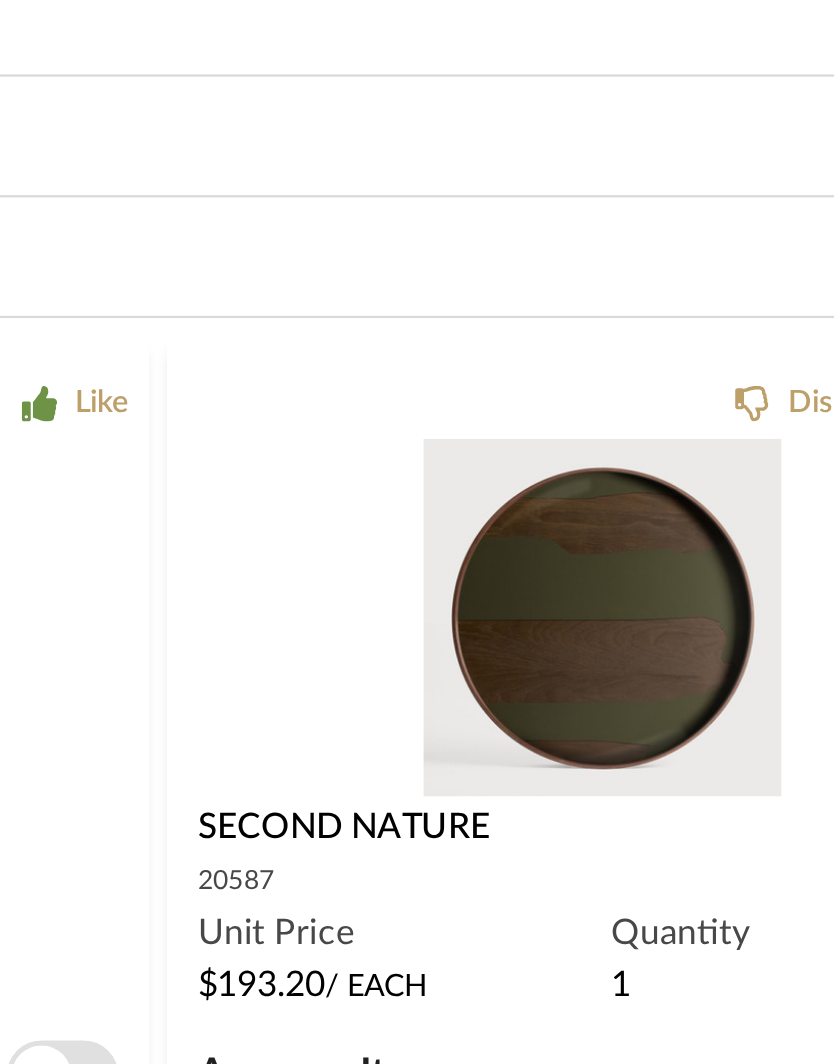 scroll, scrollTop: 0, scrollLeft: 0, axis: both 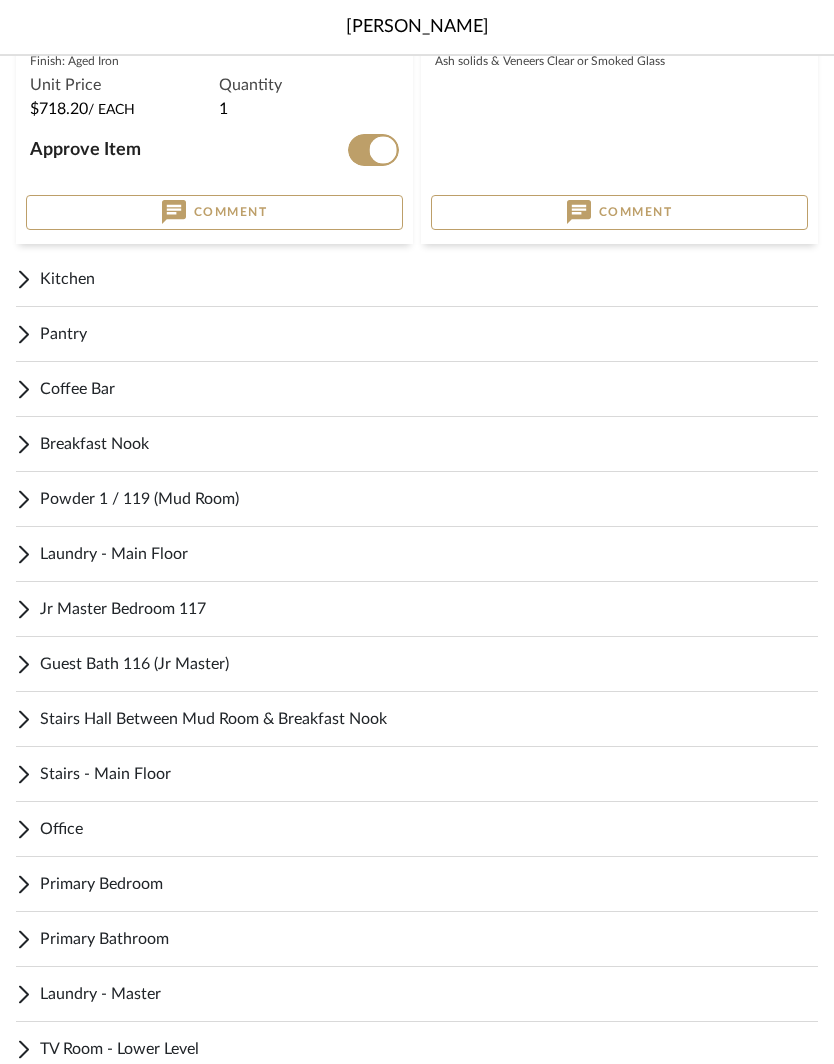 click on "Jr Master Bedroom 117" at bounding box center [417, 610] 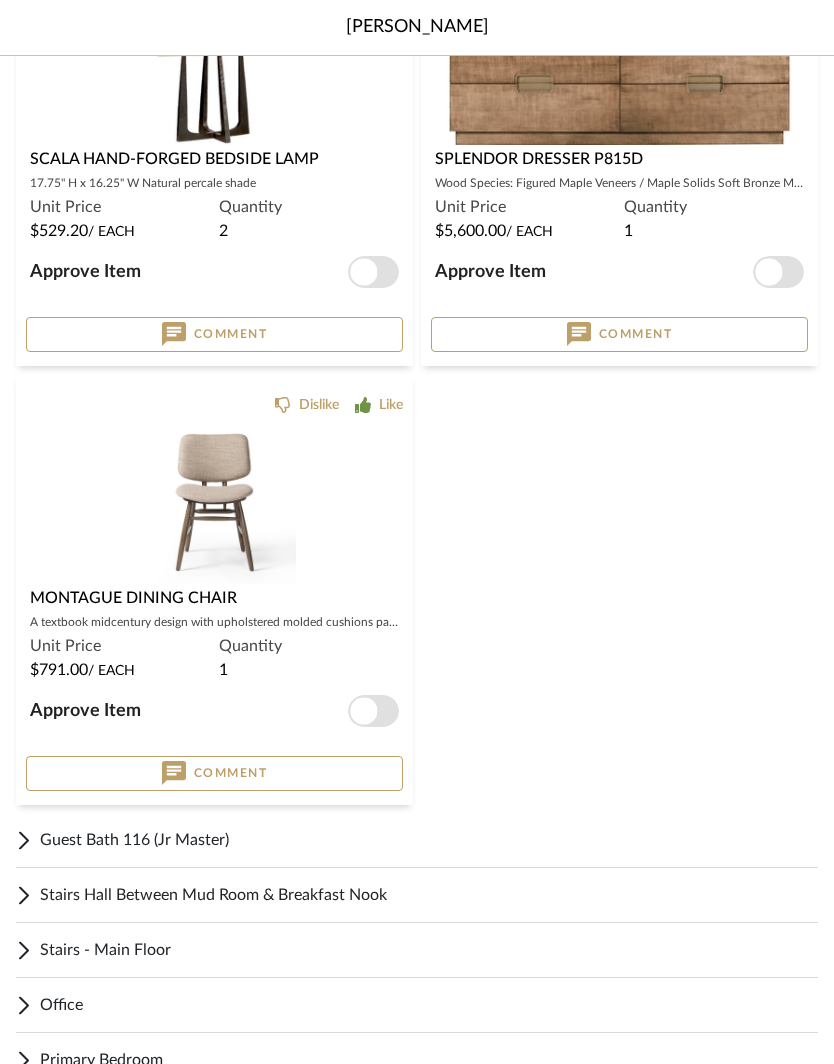 scroll, scrollTop: 8803, scrollLeft: 0, axis: vertical 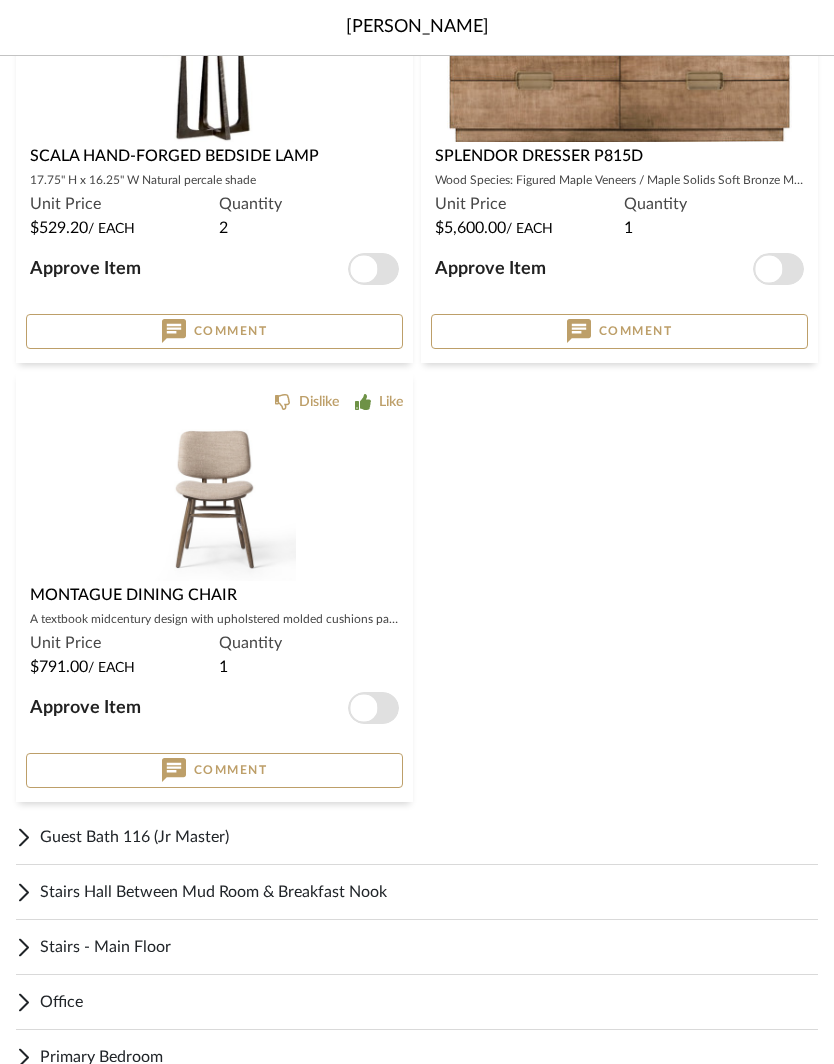 click on "Guest Bath 116 (Jr Master)" at bounding box center (429, 837) 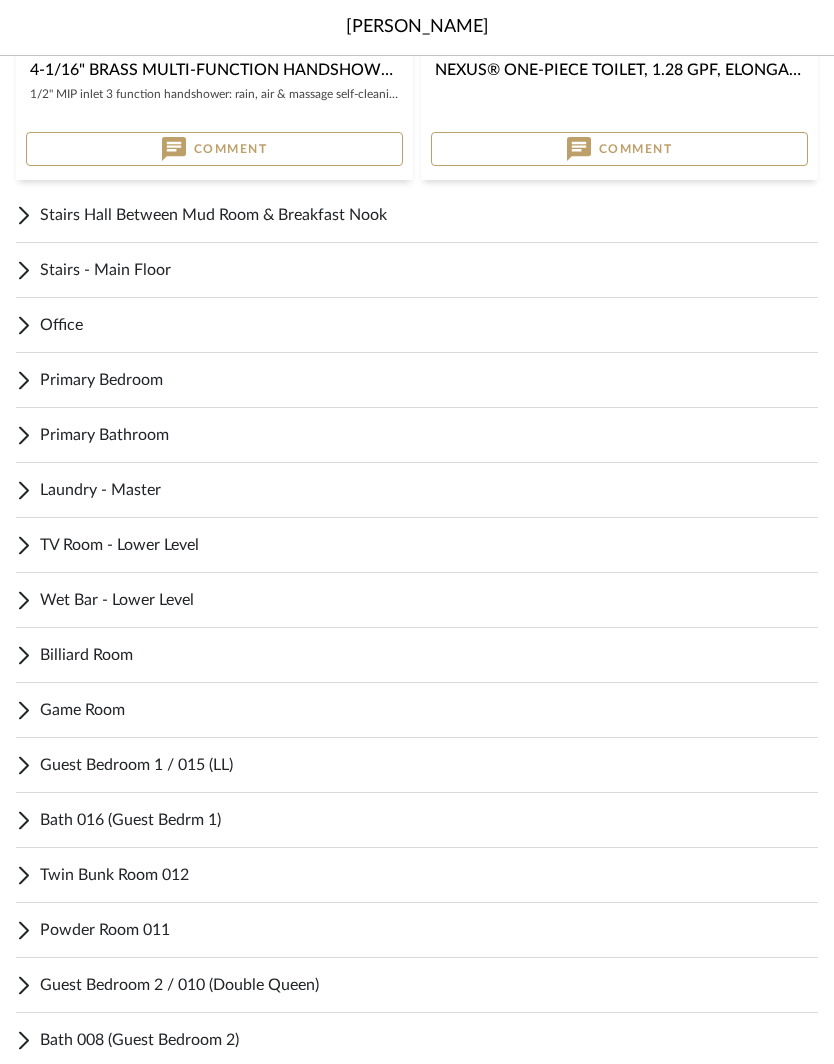 scroll, scrollTop: 11348, scrollLeft: 0, axis: vertical 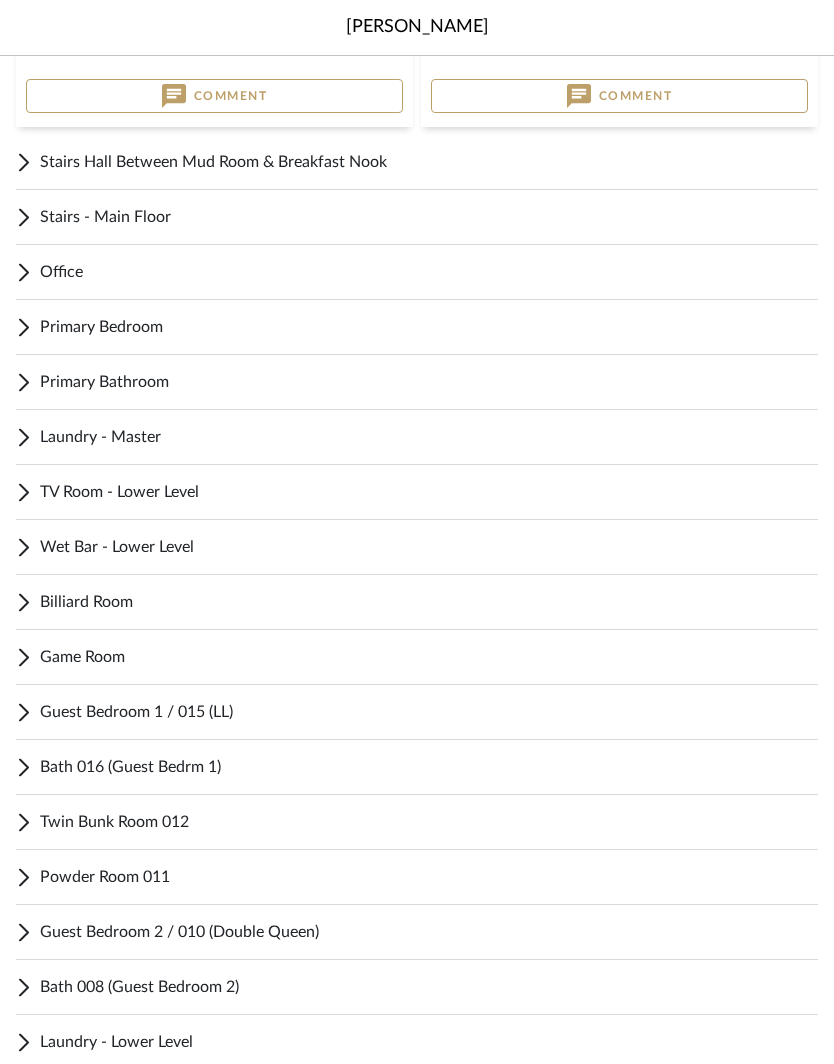 click on "TV Room - Lower Level" at bounding box center (417, 492) 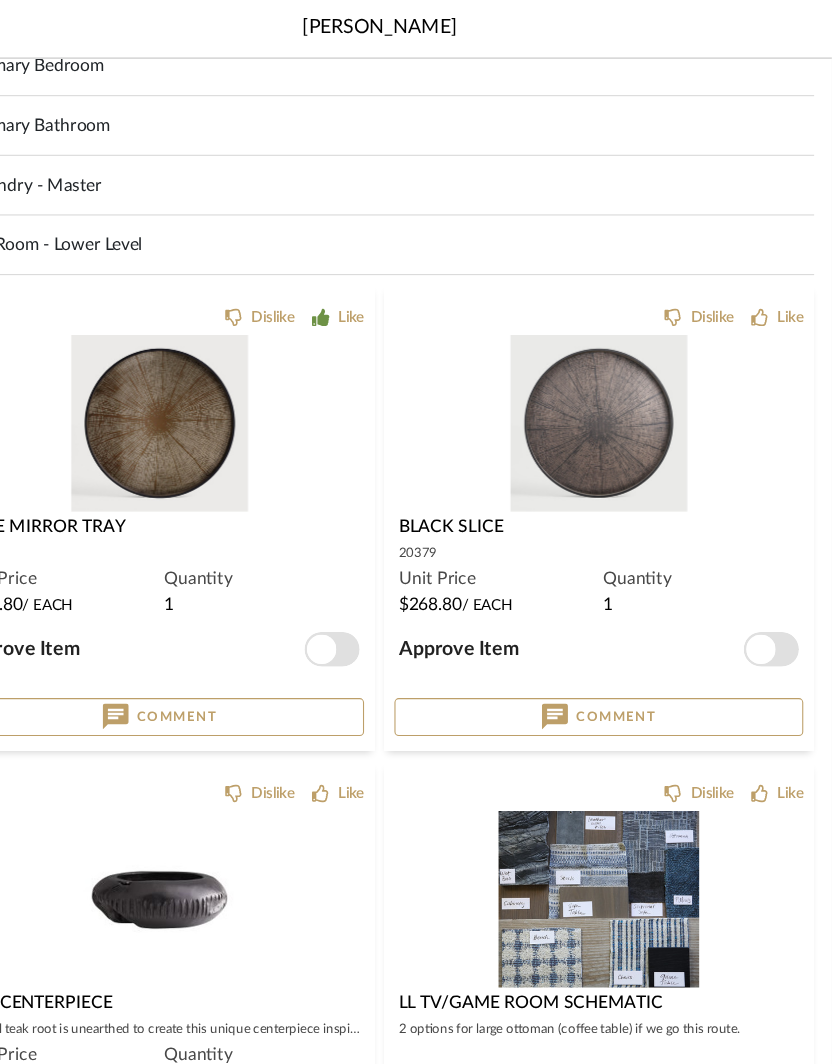 scroll, scrollTop: 11613, scrollLeft: 0, axis: vertical 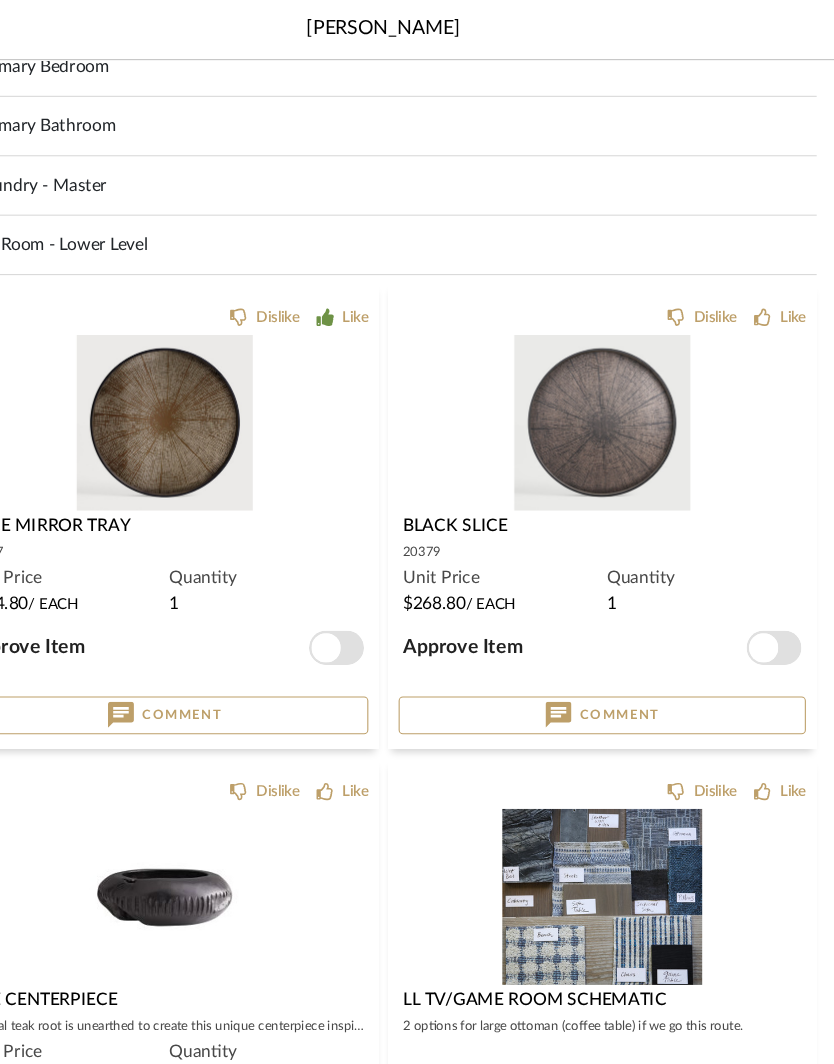click at bounding box center (619, 391) 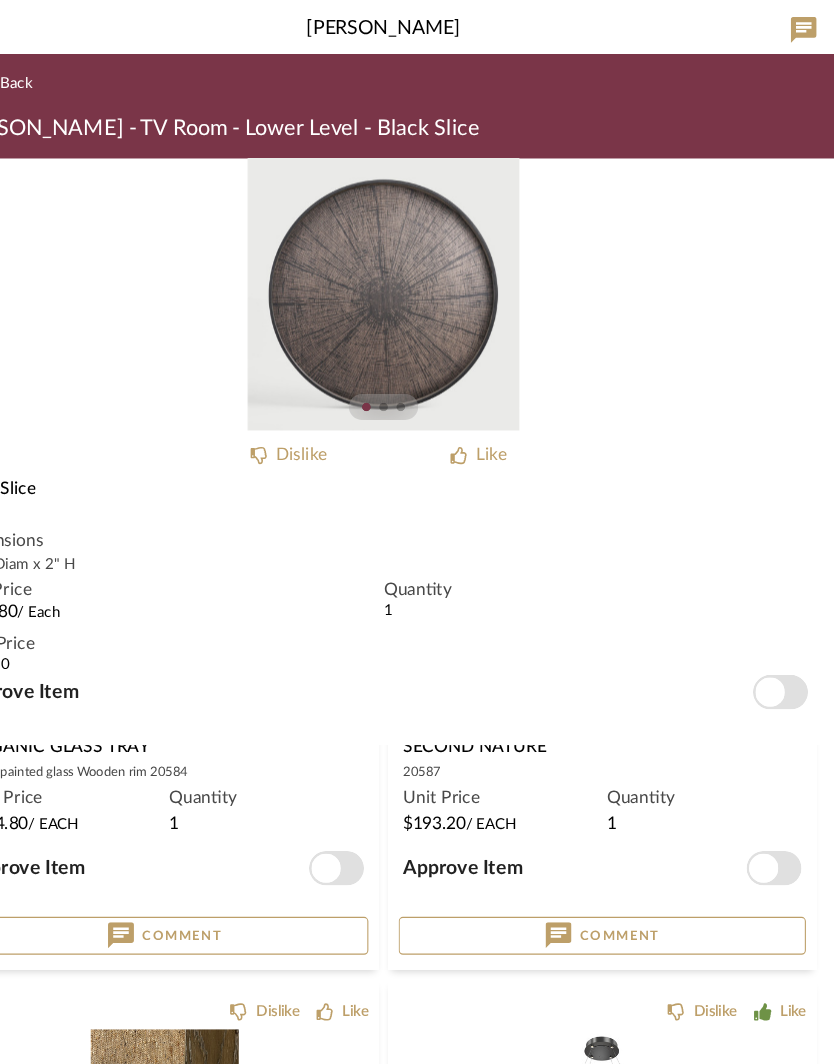scroll, scrollTop: 0, scrollLeft: 0, axis: both 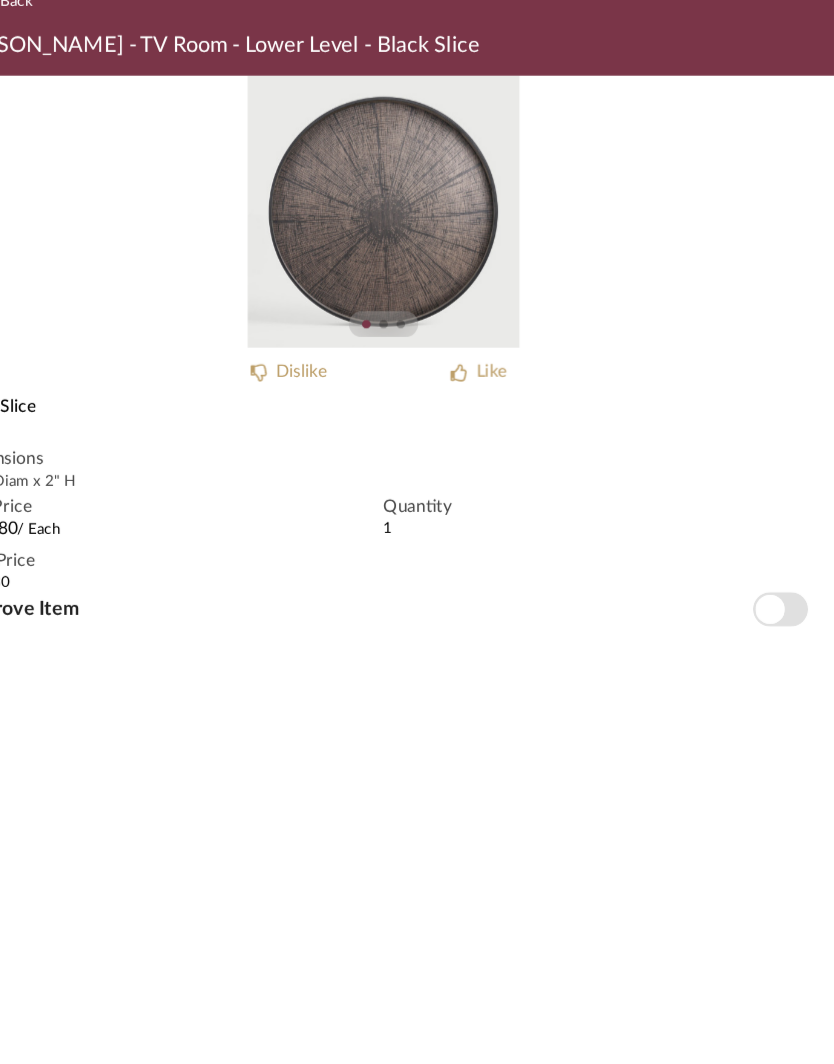 click on "Dimensions" 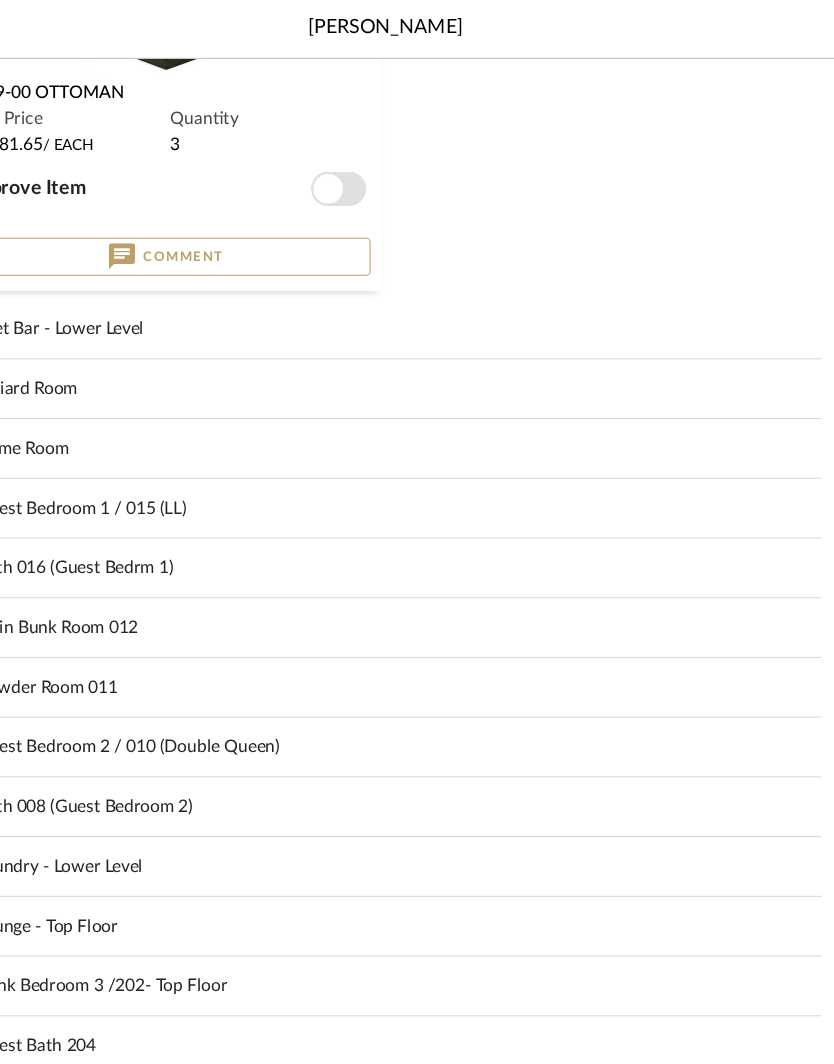 scroll, scrollTop: 14640, scrollLeft: 0, axis: vertical 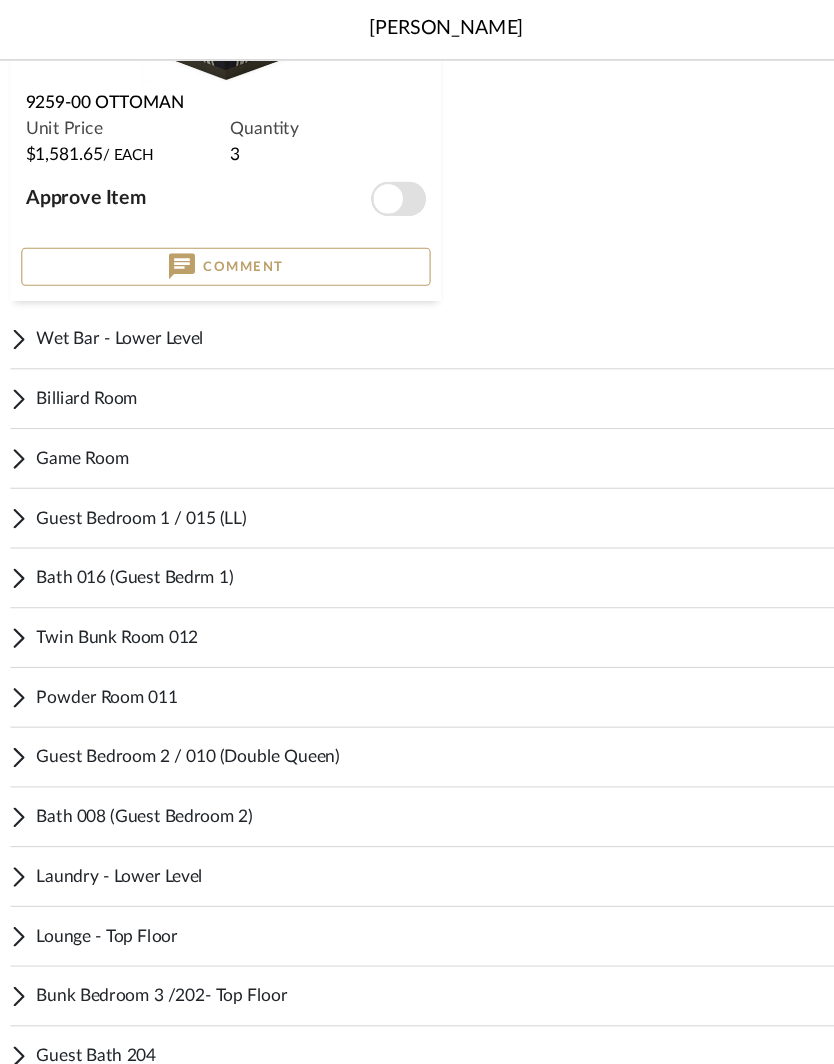 click on "Bath 016 (Guest Bedrm 1)" at bounding box center (417, 532) 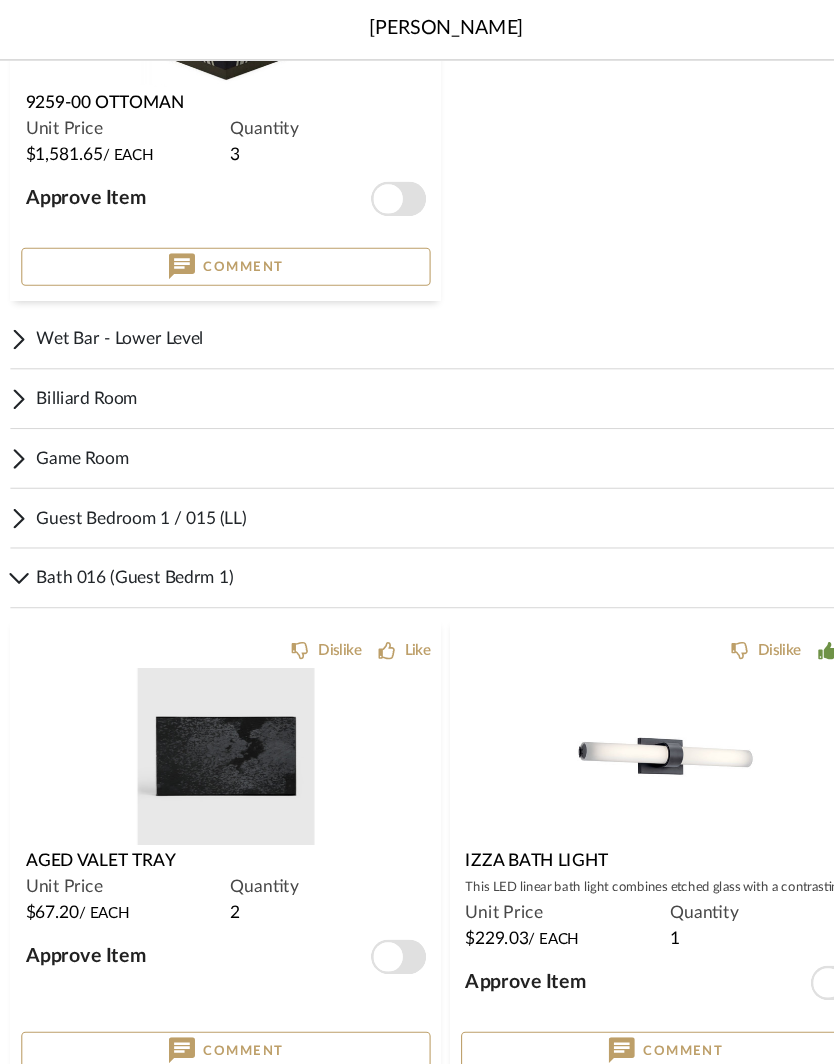 click 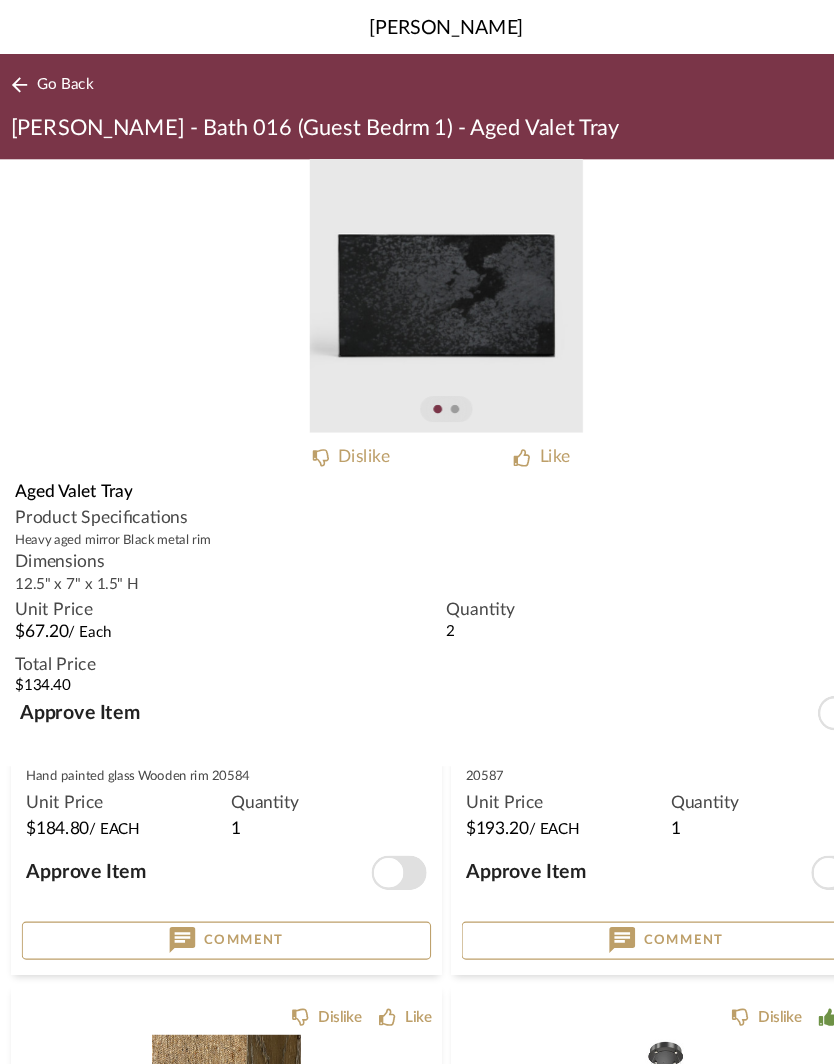 scroll, scrollTop: 0, scrollLeft: 0, axis: both 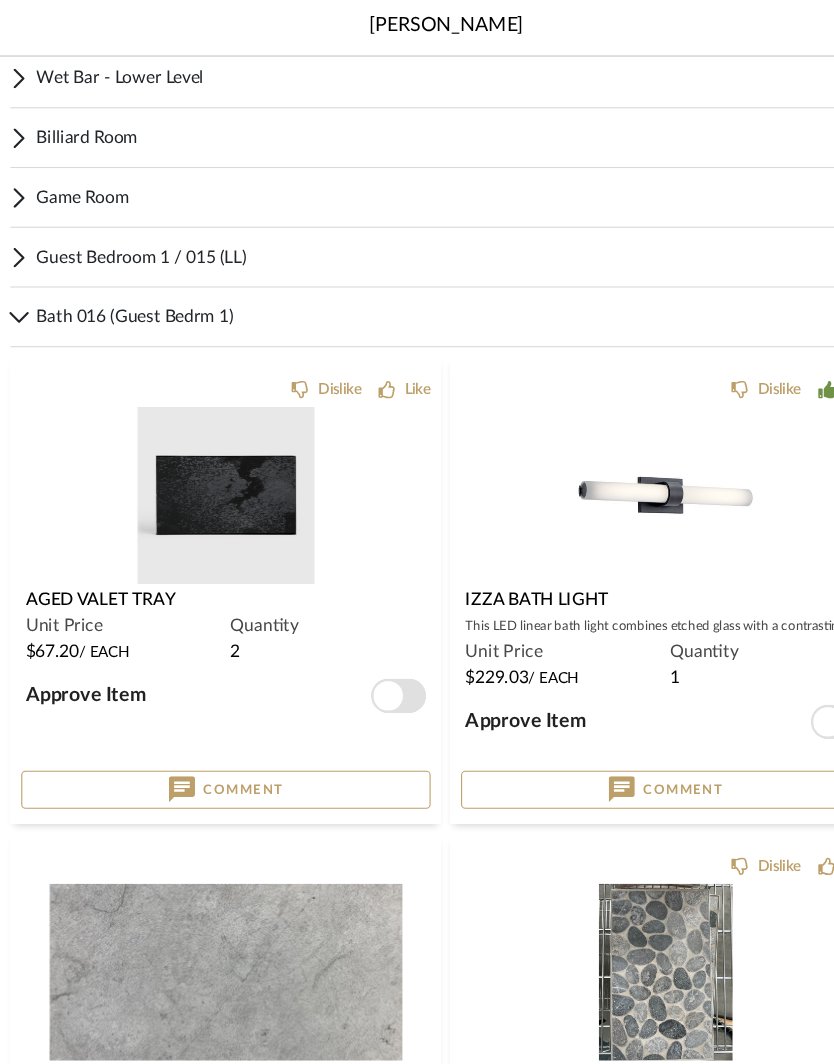 click at bounding box center [24, 296] 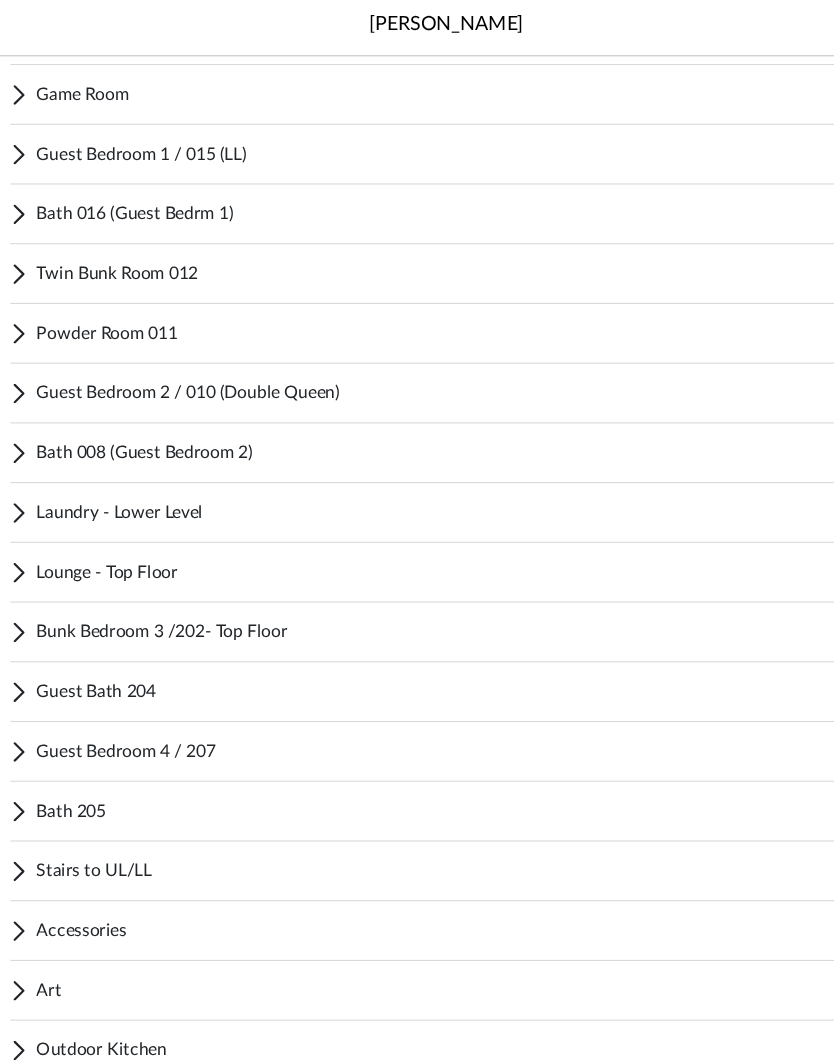 scroll, scrollTop: 15075, scrollLeft: 0, axis: vertical 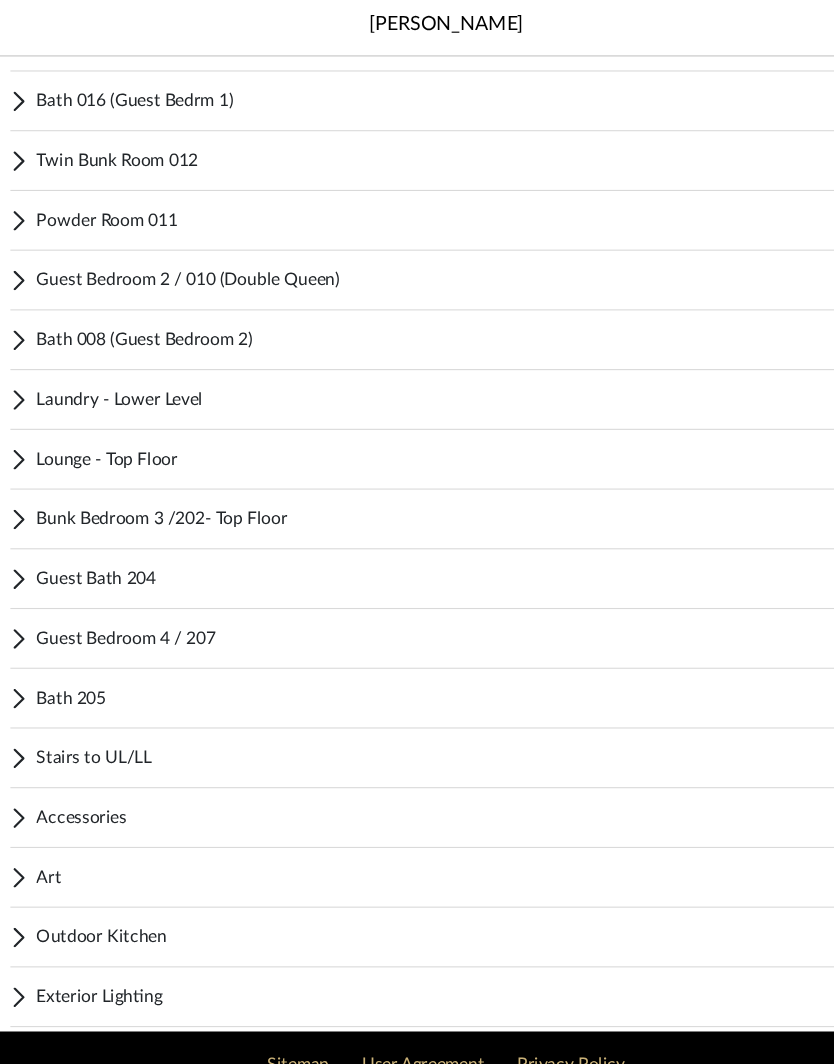 click 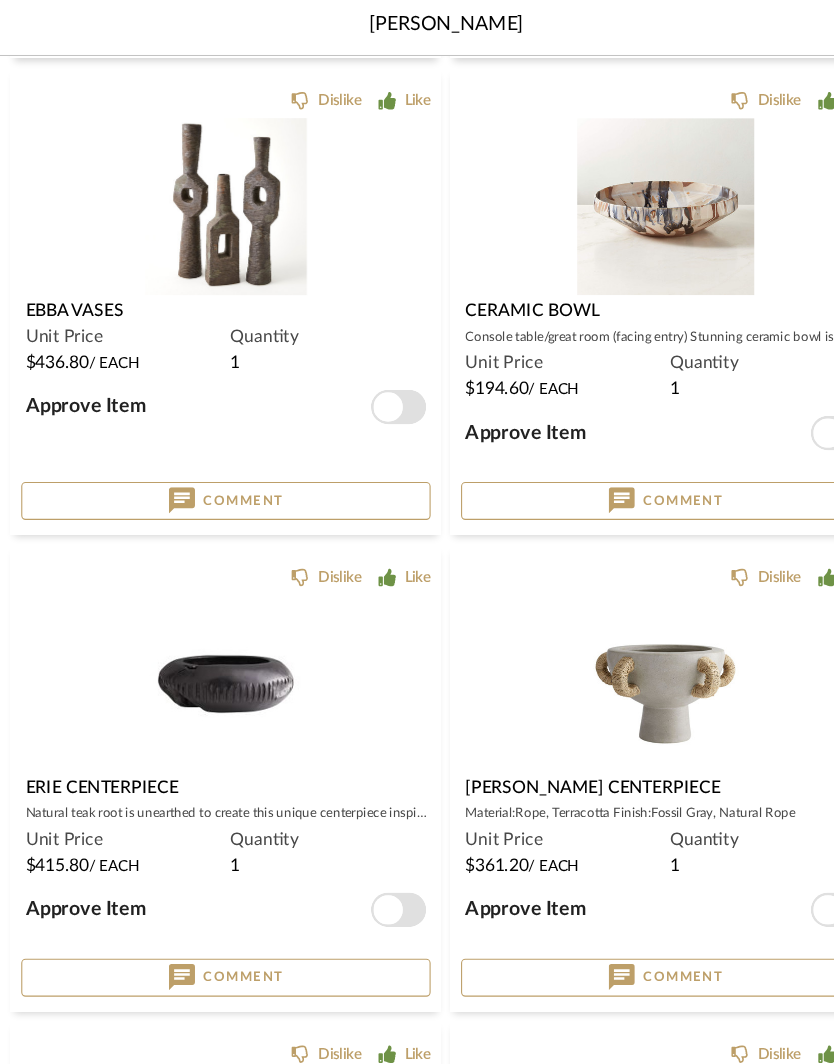 scroll, scrollTop: 16685, scrollLeft: 0, axis: vertical 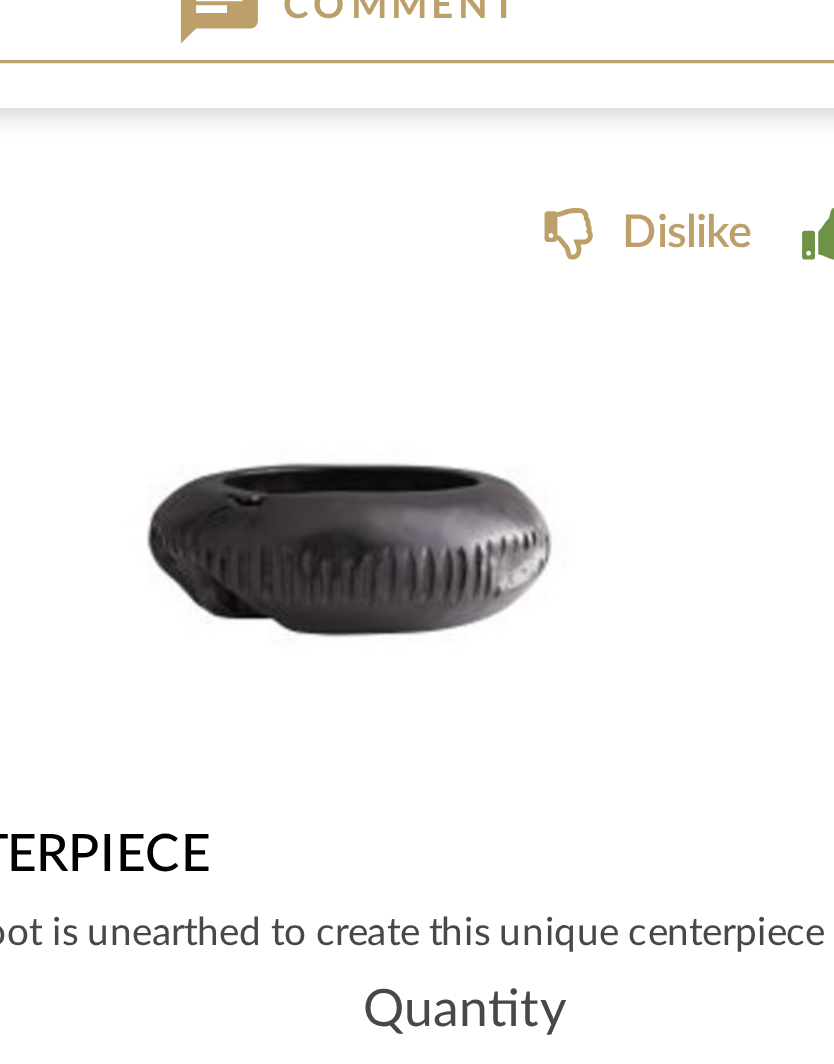 click at bounding box center (214, 628) 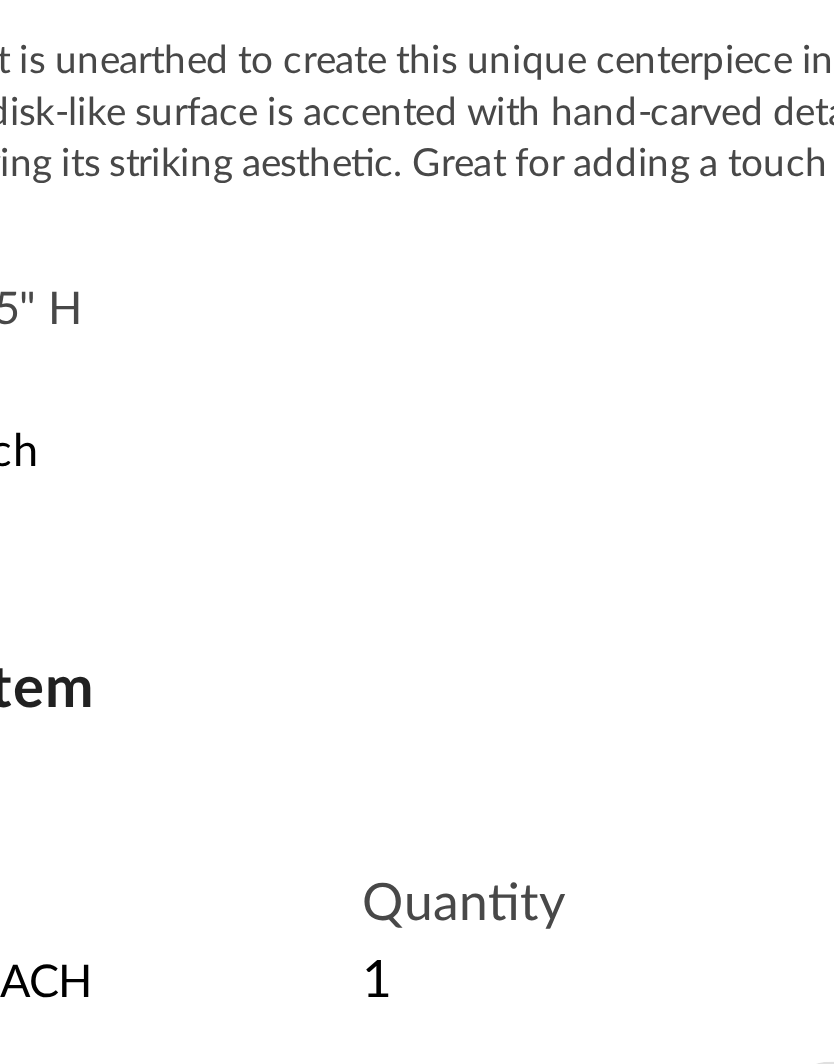 scroll, scrollTop: 0, scrollLeft: 0, axis: both 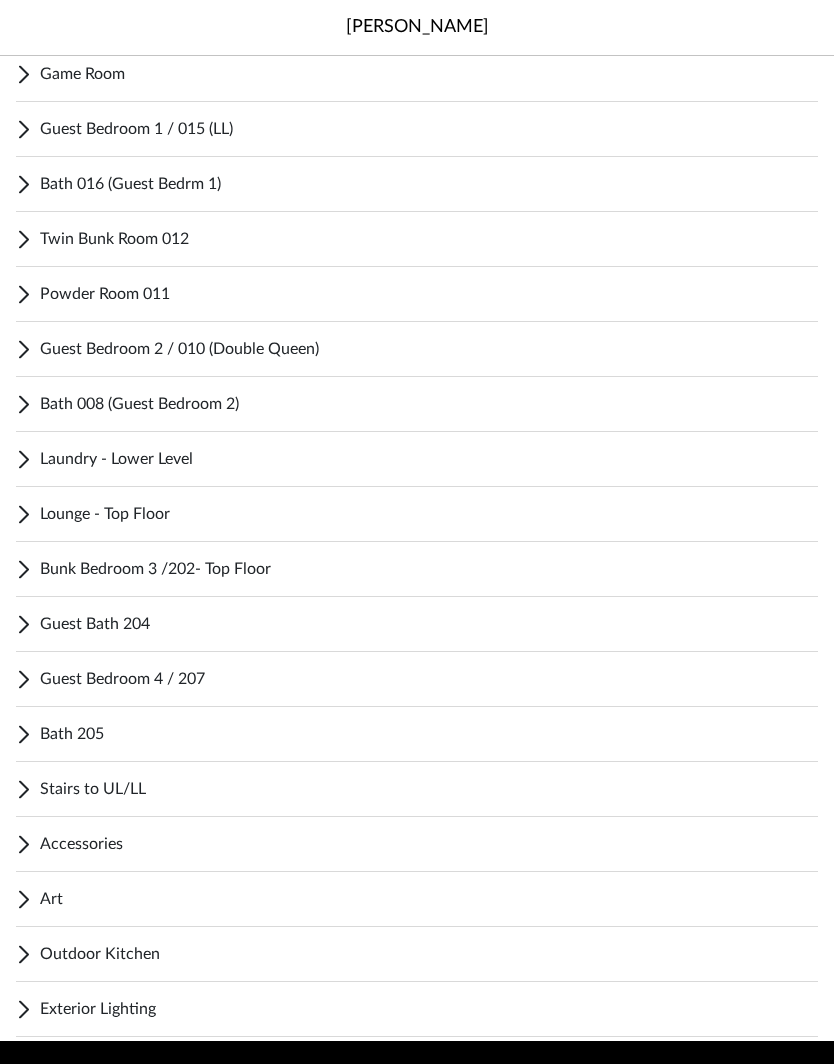 click on "Accessories" at bounding box center [417, 844] 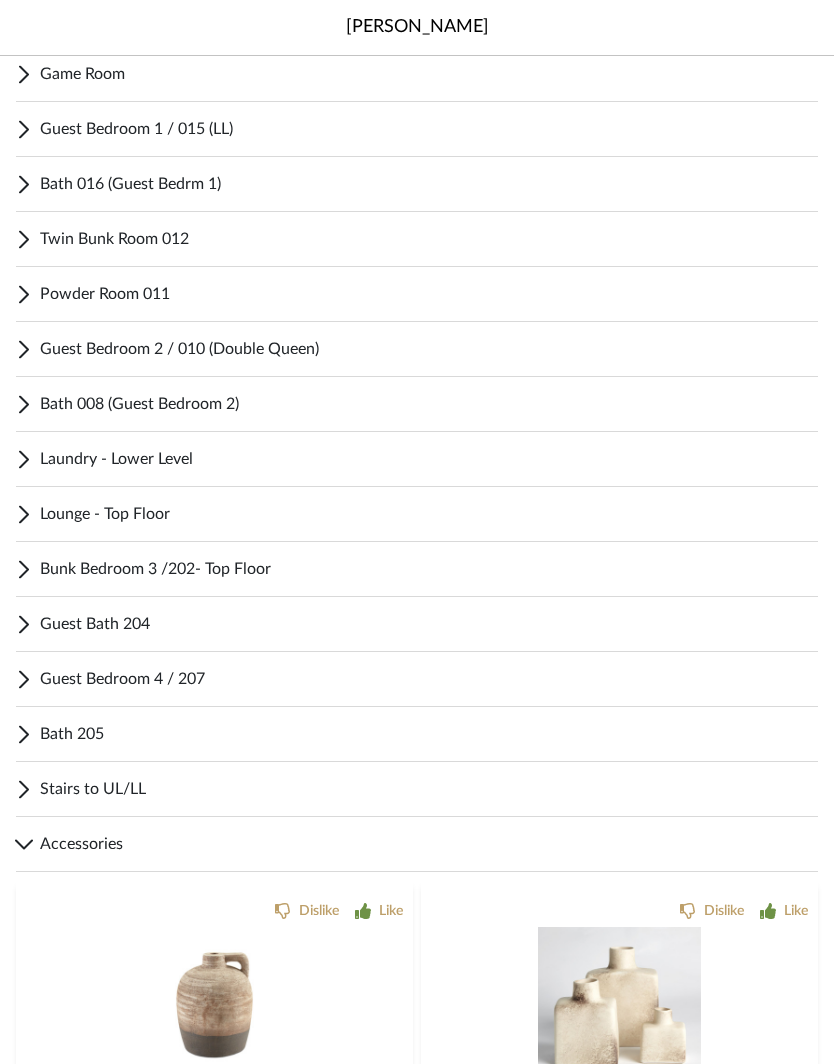 click on "Stairs to UL/LL Dislike Like AXIS ROUND PENDANT CHANDELIER Unit Price $5,577.00   / Each   Quantity  1  Approve Item  Comment Dislike Like Axis Moda Single Linear Chandelier  A minimalist fixture style showcasing our popular Axis artisan cast glass, the Axis Single Rod suits a wide range of contemporary and modern interiors. Integrated LED provides both ambient and task lighting.  Unit Price $1,737.00   / Each   Quantity  1  Approve Item  Comment" at bounding box center [417, 789] 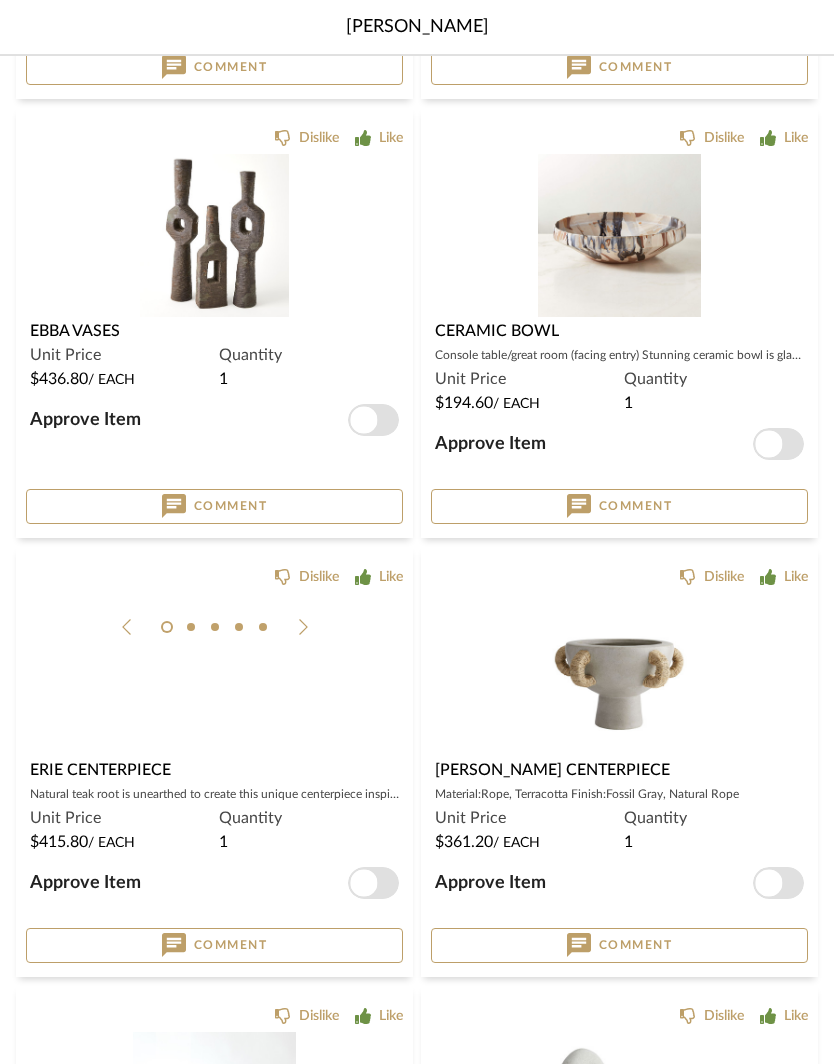 scroll, scrollTop: 3108, scrollLeft: 0, axis: vertical 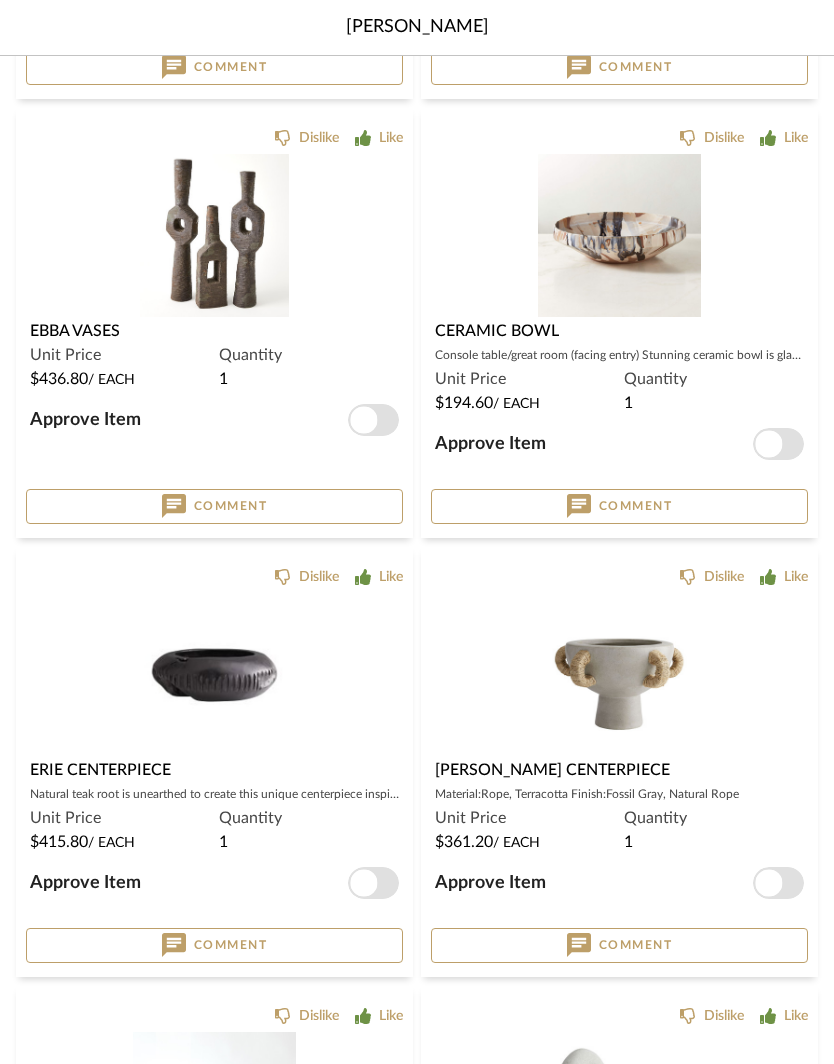 click 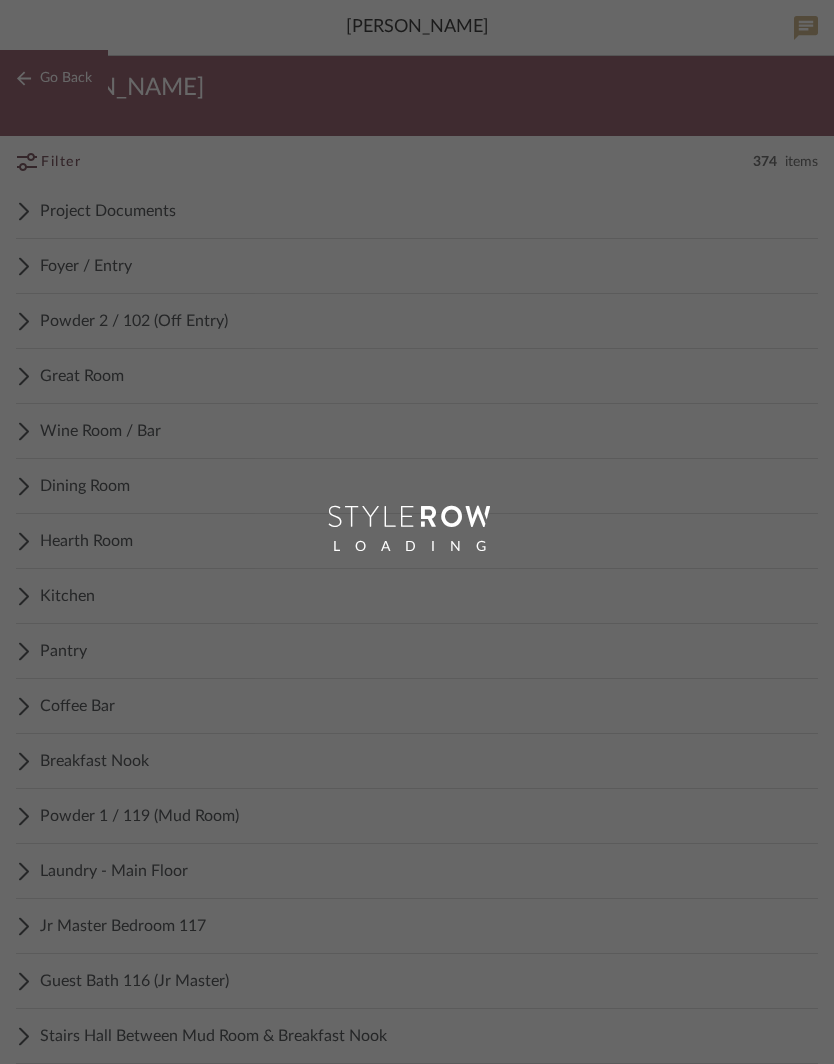 scroll, scrollTop: 0, scrollLeft: 0, axis: both 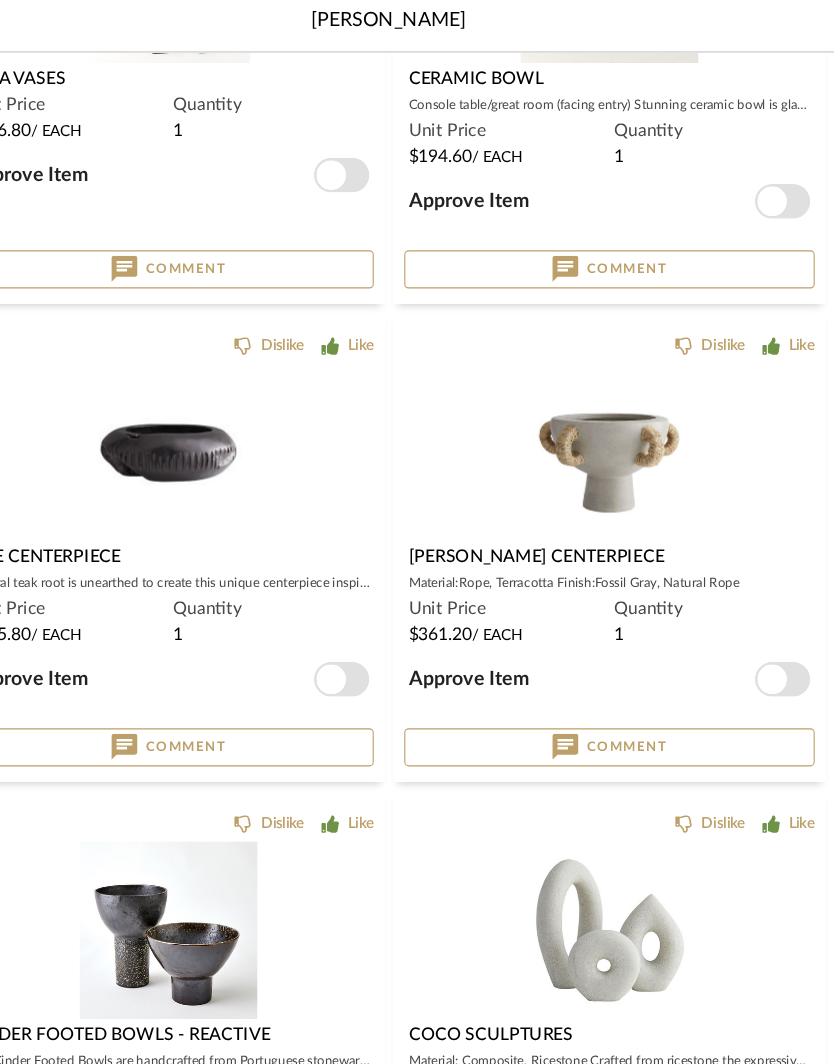 click at bounding box center (619, 423) 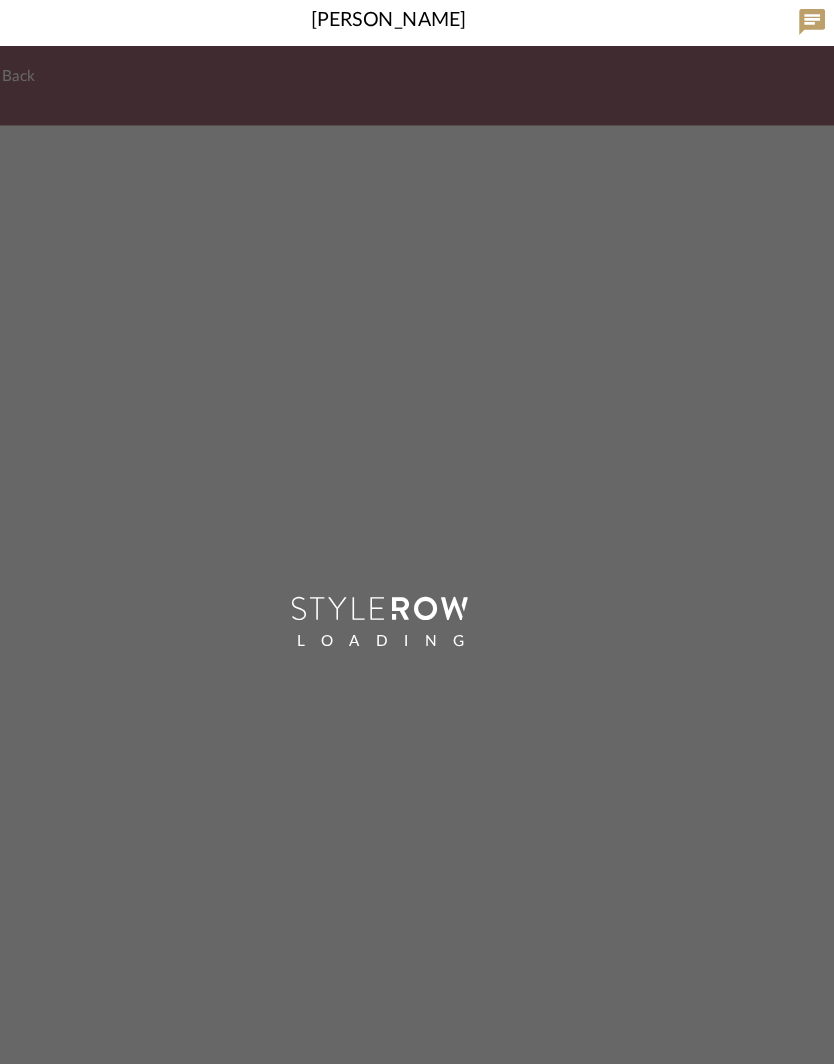 scroll, scrollTop: 0, scrollLeft: 0, axis: both 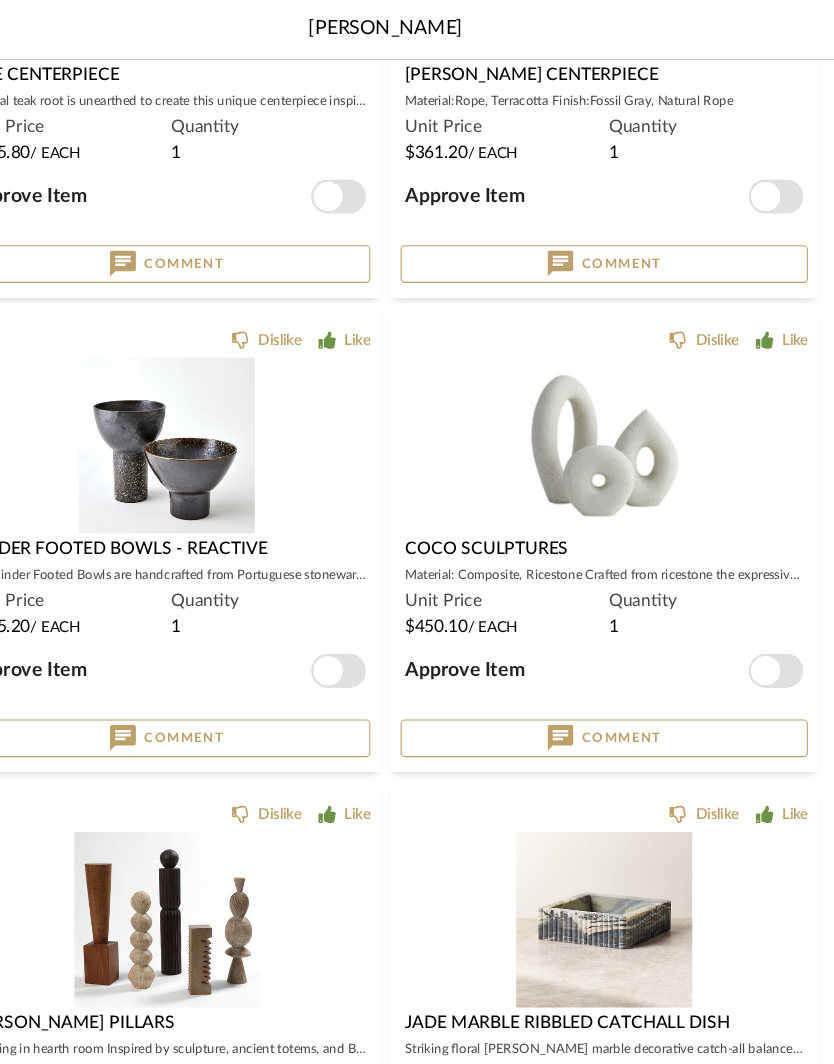 click at bounding box center [619, 412] 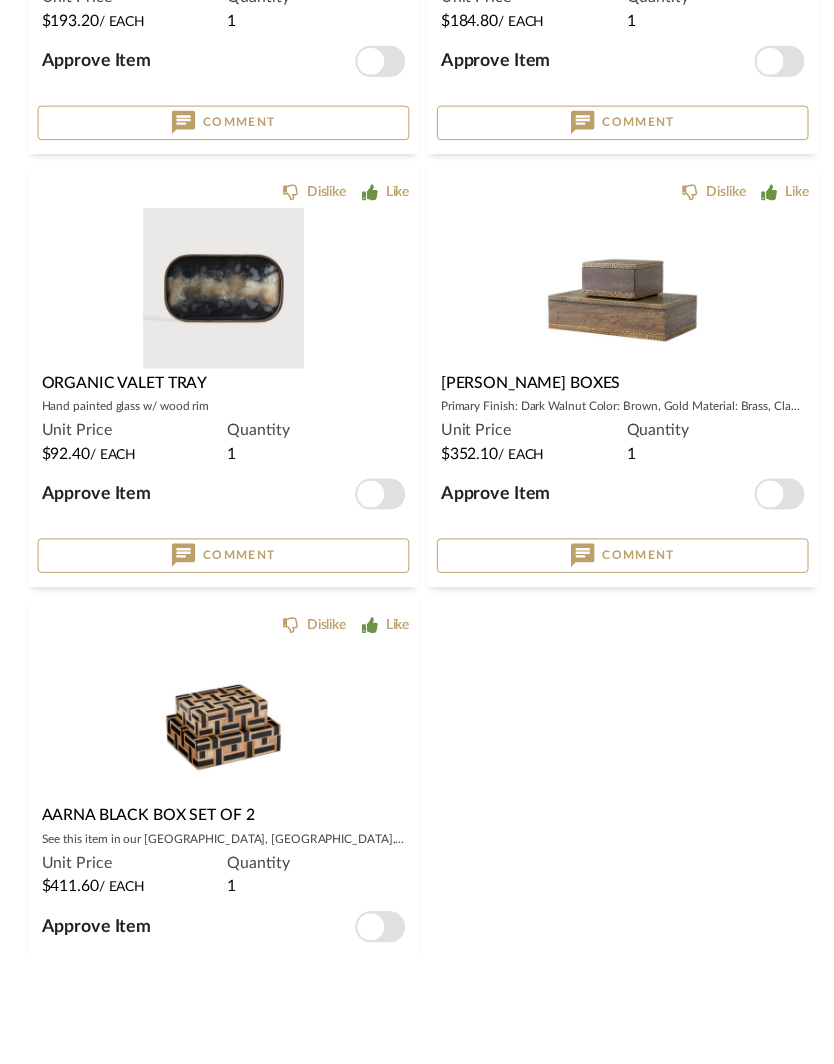scroll, scrollTop: 6124, scrollLeft: 0, axis: vertical 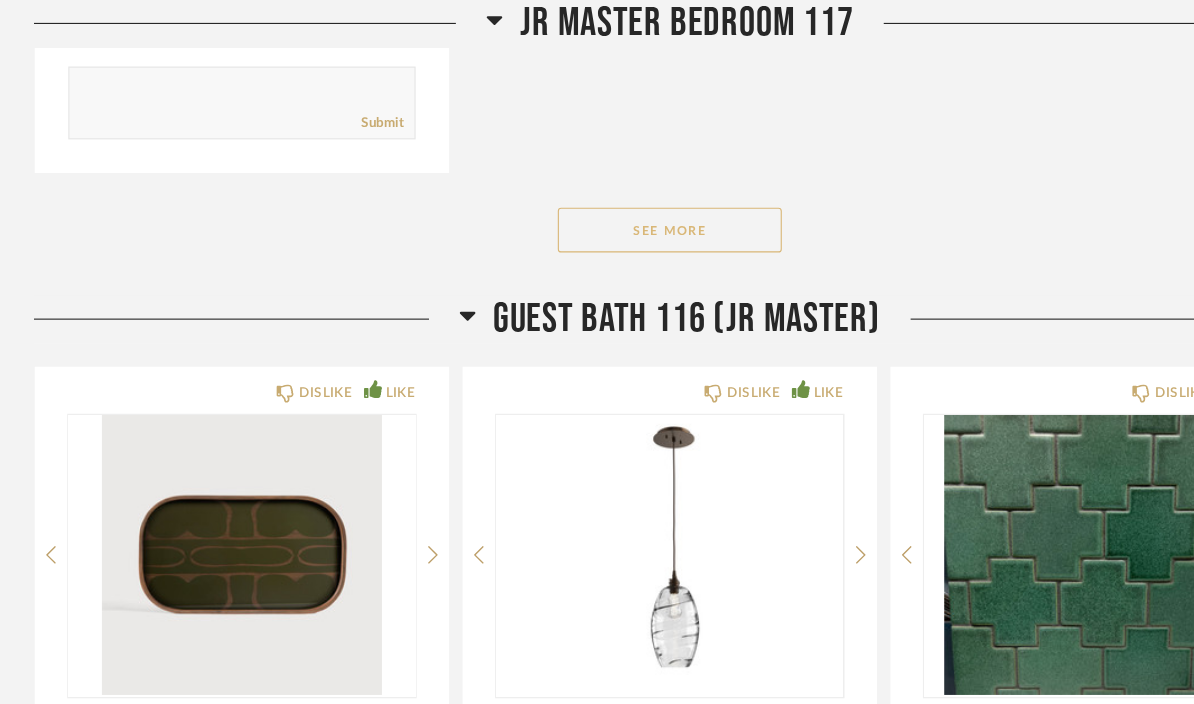 click on "See More" 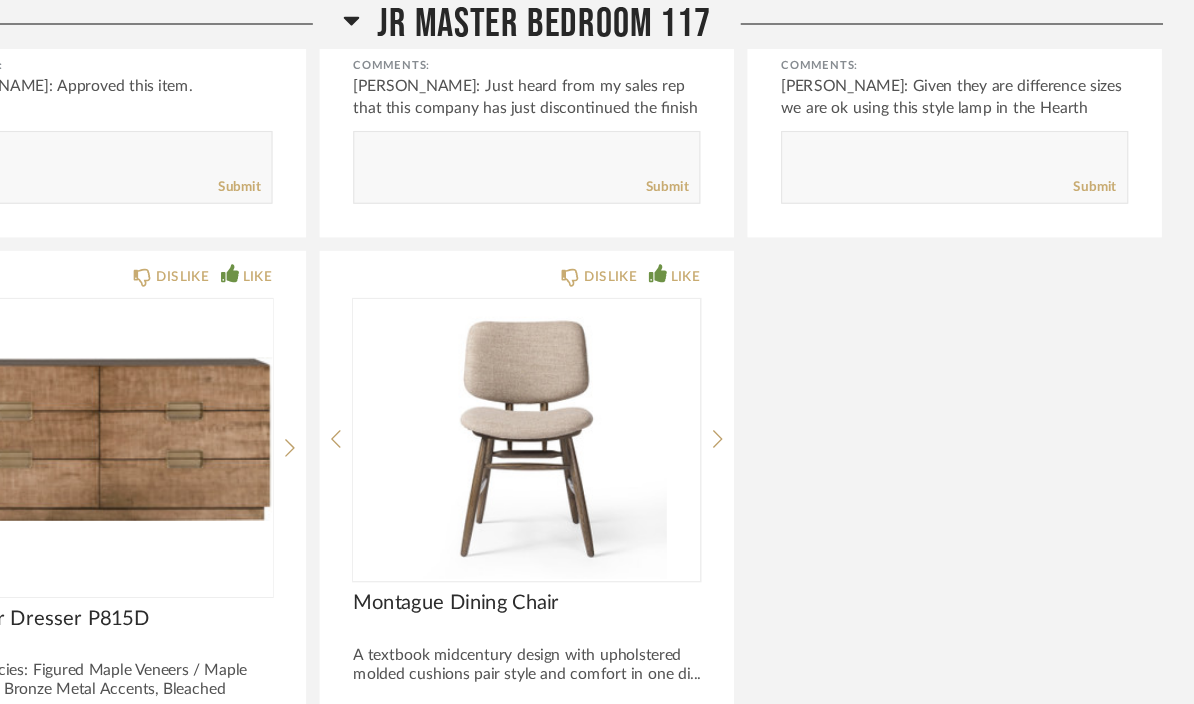 scroll, scrollTop: 18646, scrollLeft: 0, axis: vertical 